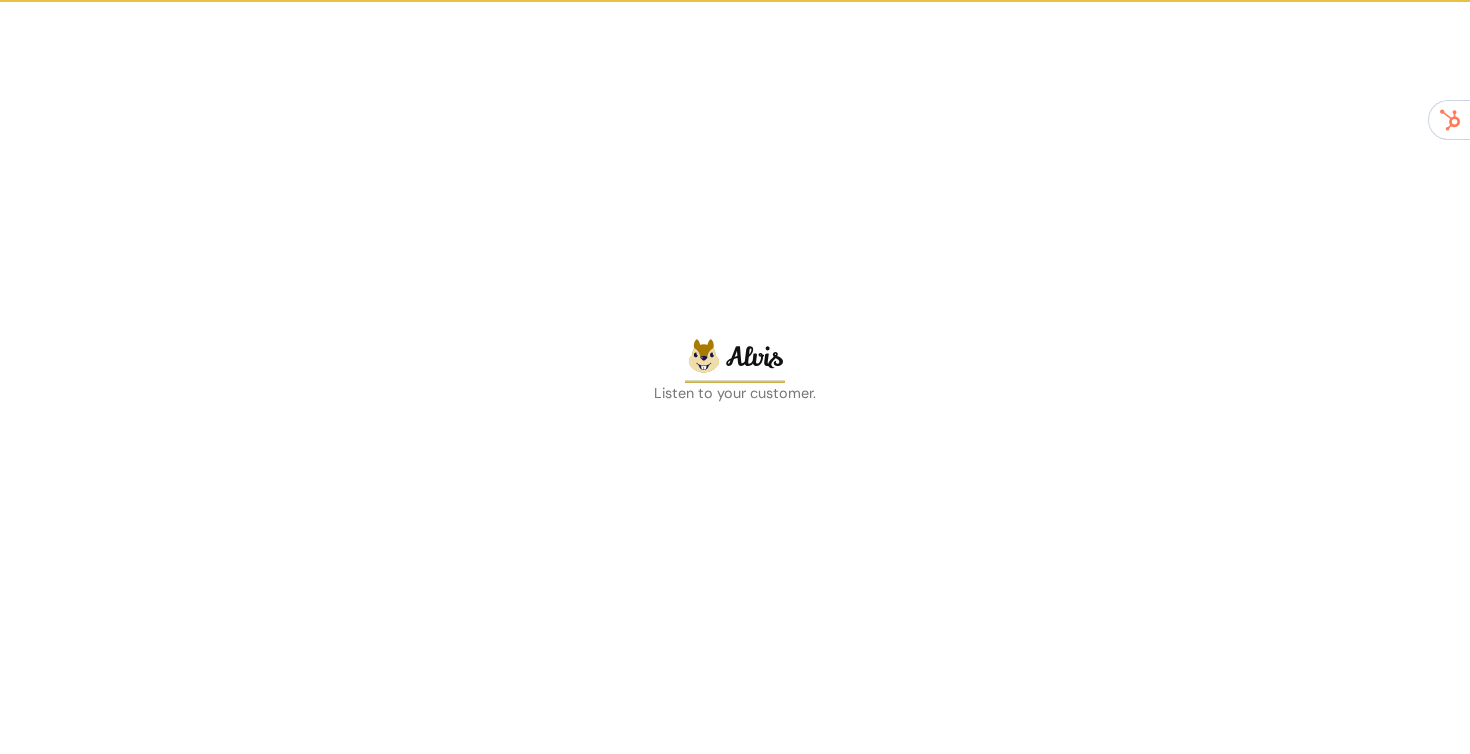 scroll, scrollTop: 0, scrollLeft: 0, axis: both 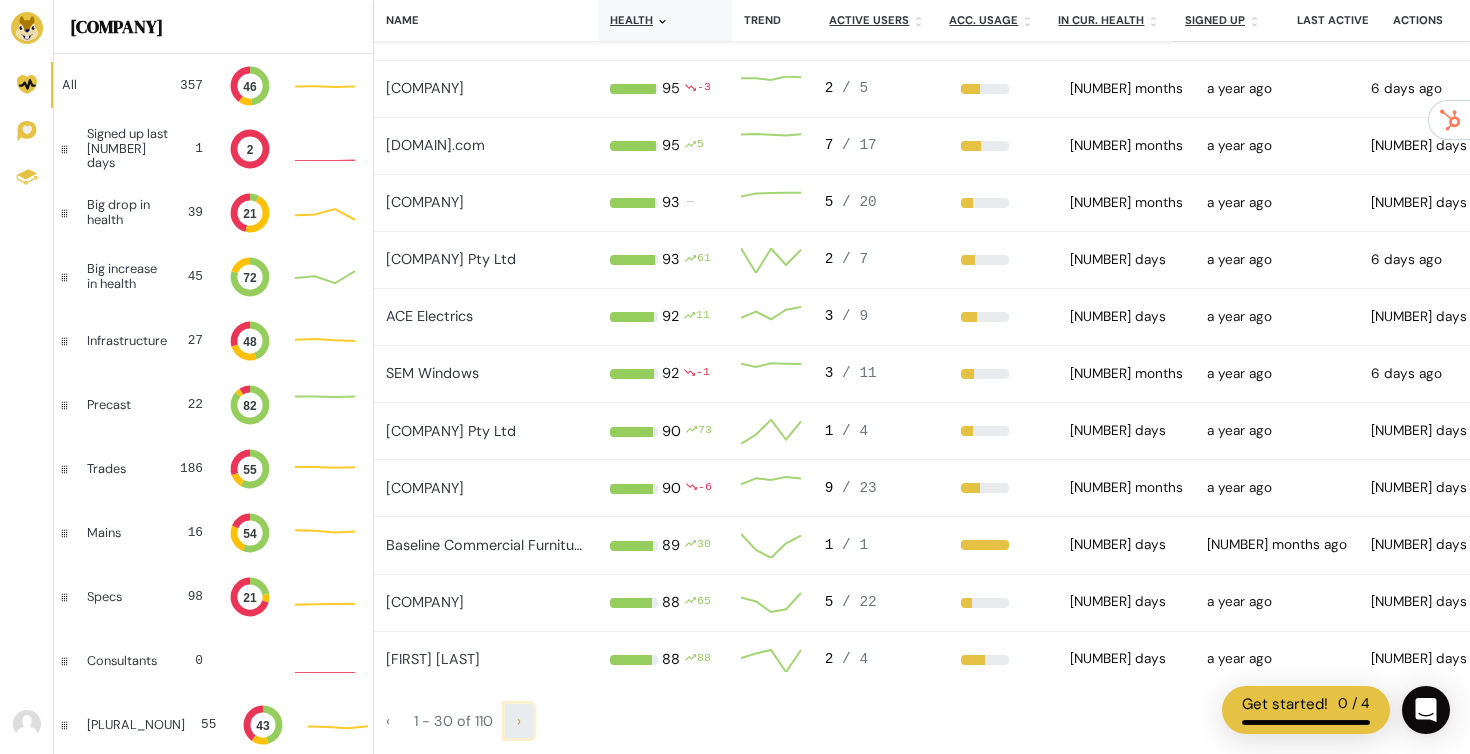 click on "›" at bounding box center [519, 721] 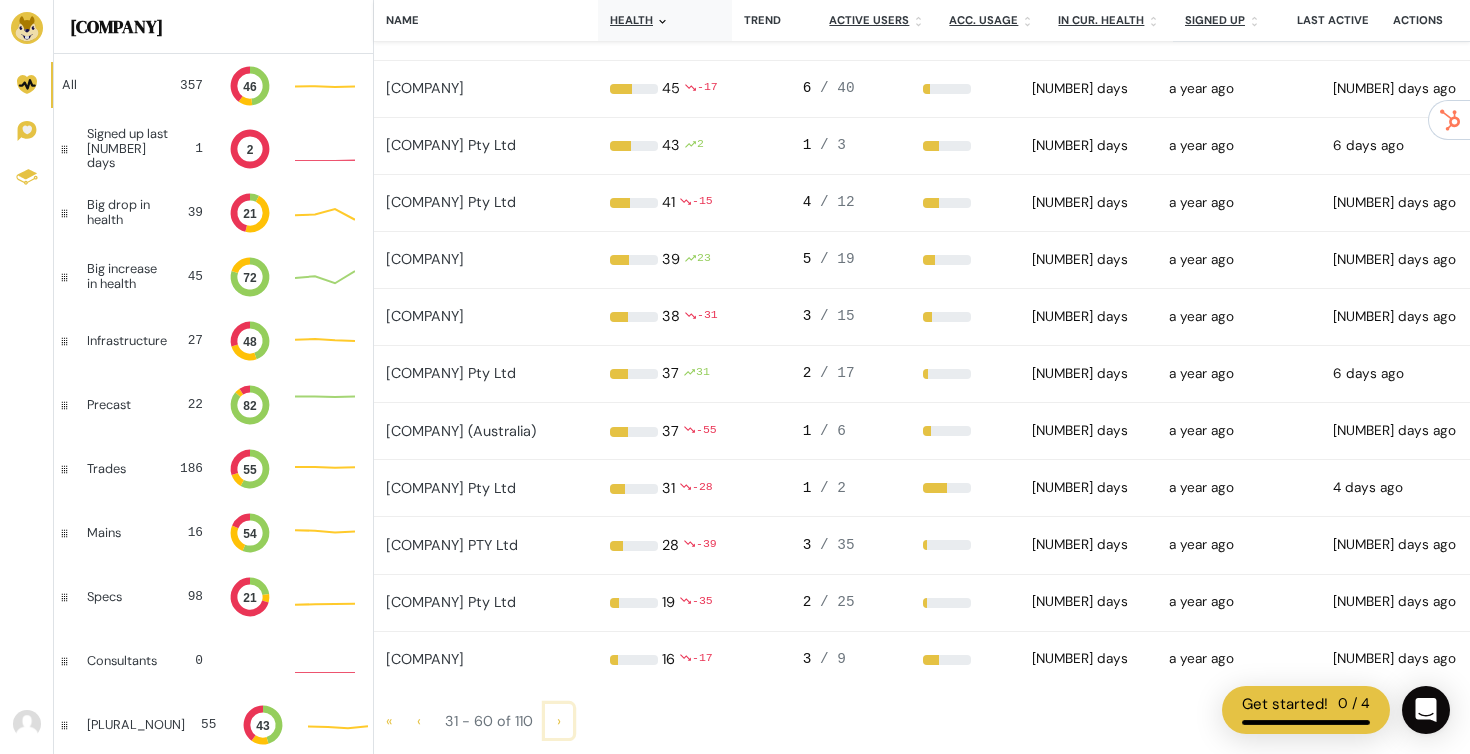 scroll, scrollTop: 175, scrollLeft: 364, axis: both 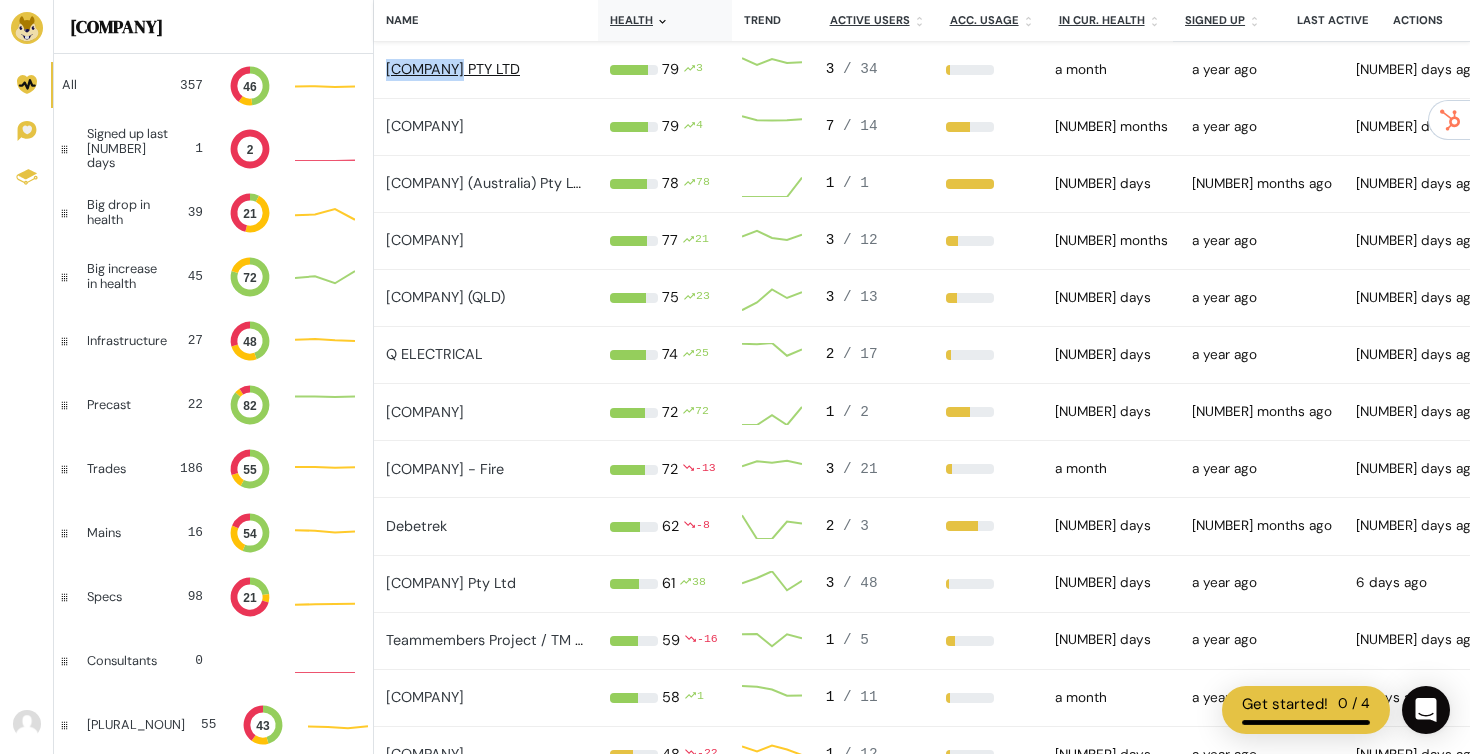drag, startPoint x: 381, startPoint y: 64, endPoint x: 453, endPoint y: 74, distance: 72.691124 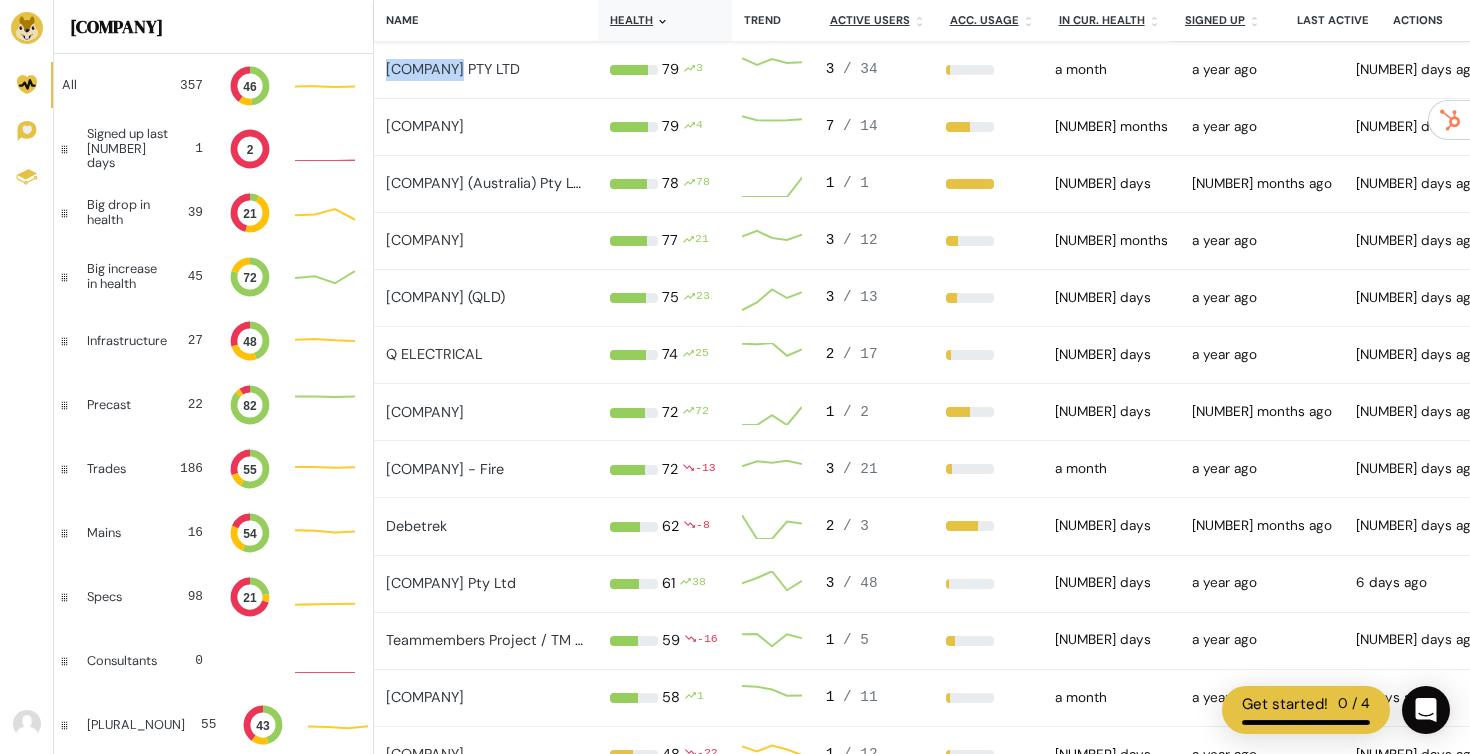 copy on "Expoconti" 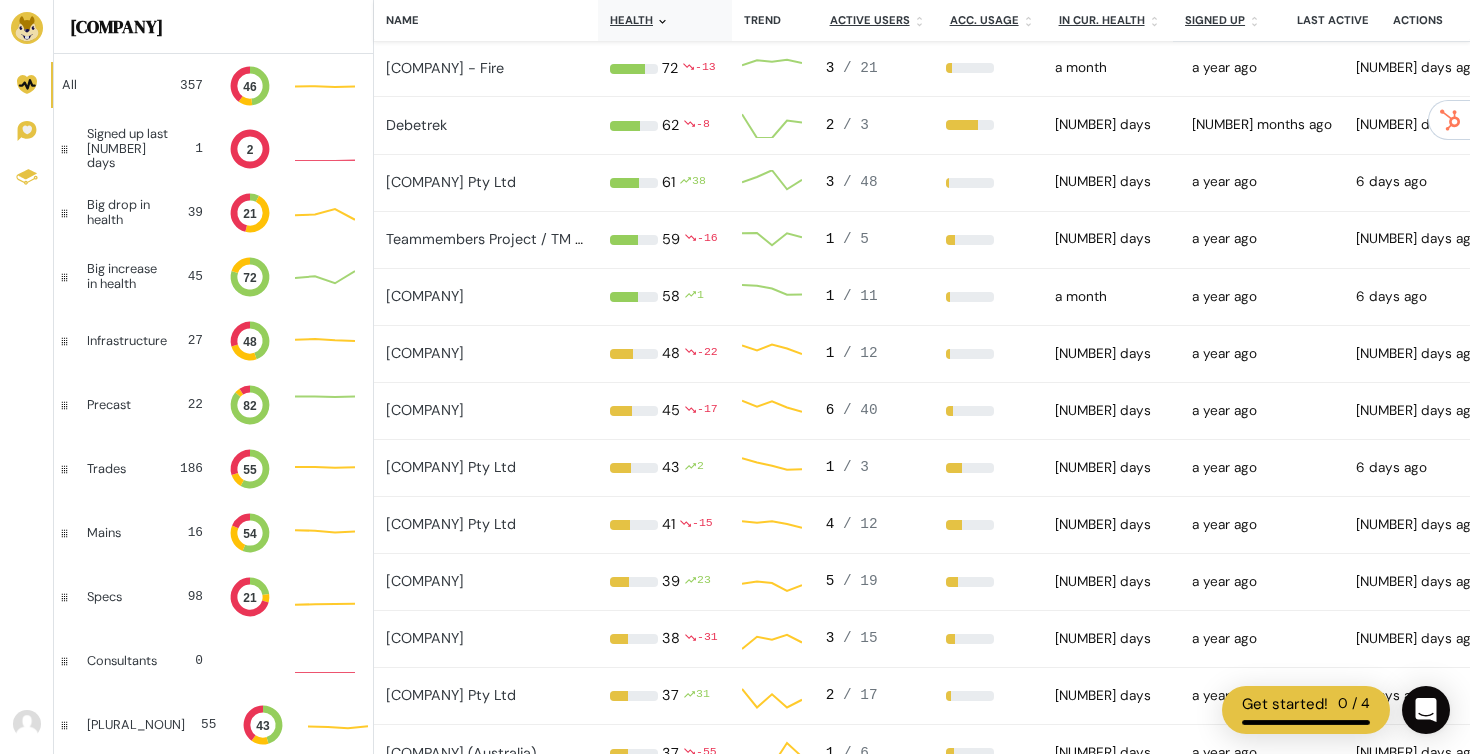 scroll, scrollTop: 1173, scrollLeft: 0, axis: vertical 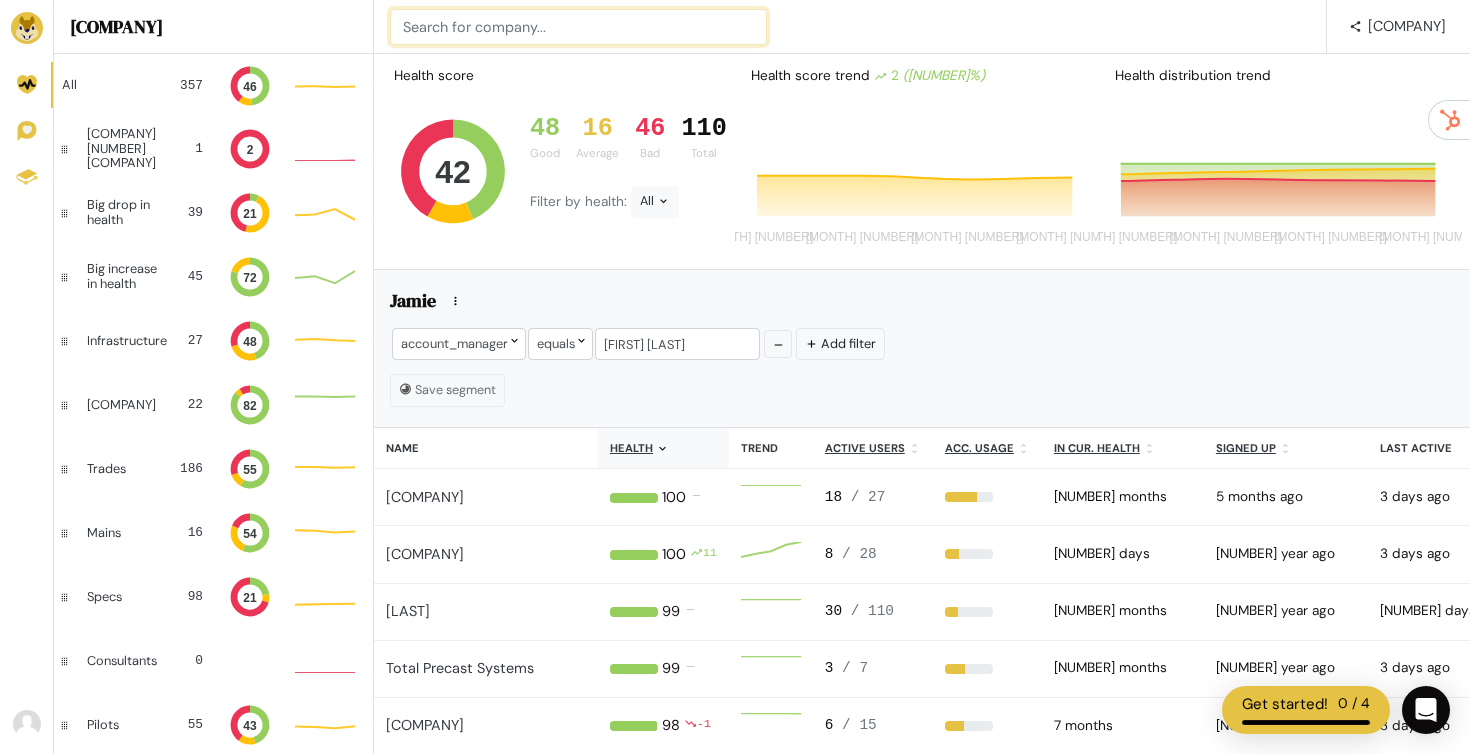 click at bounding box center [578, 27] 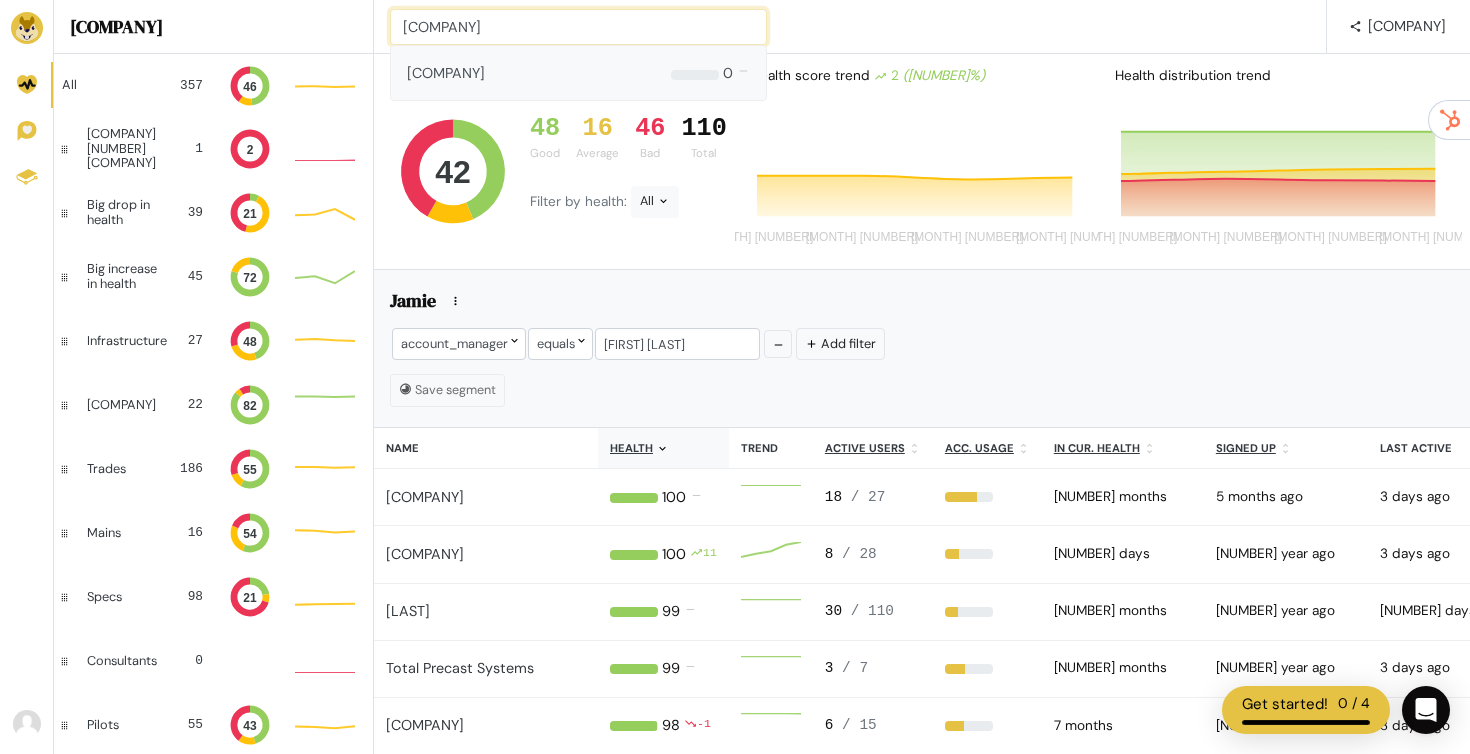 type on "[COMPANY]" 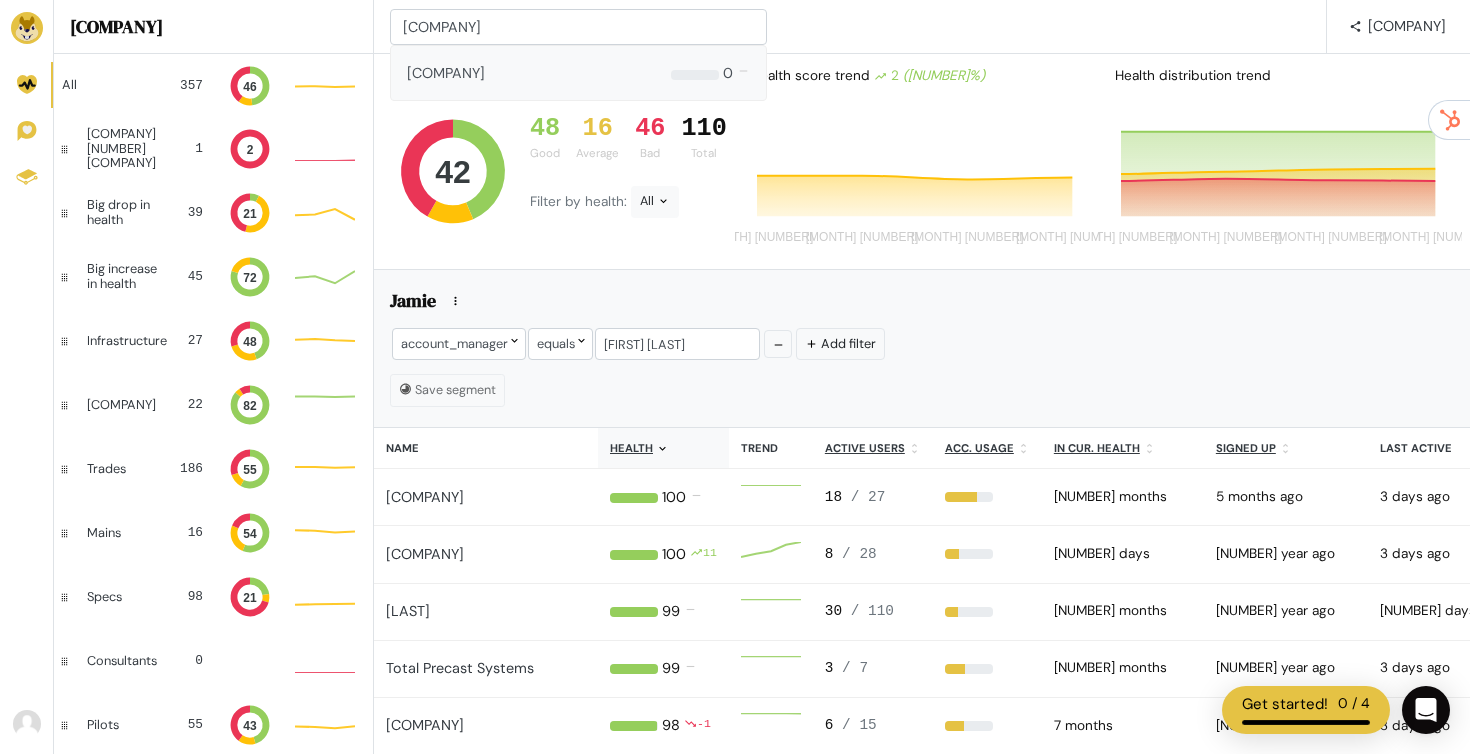 type 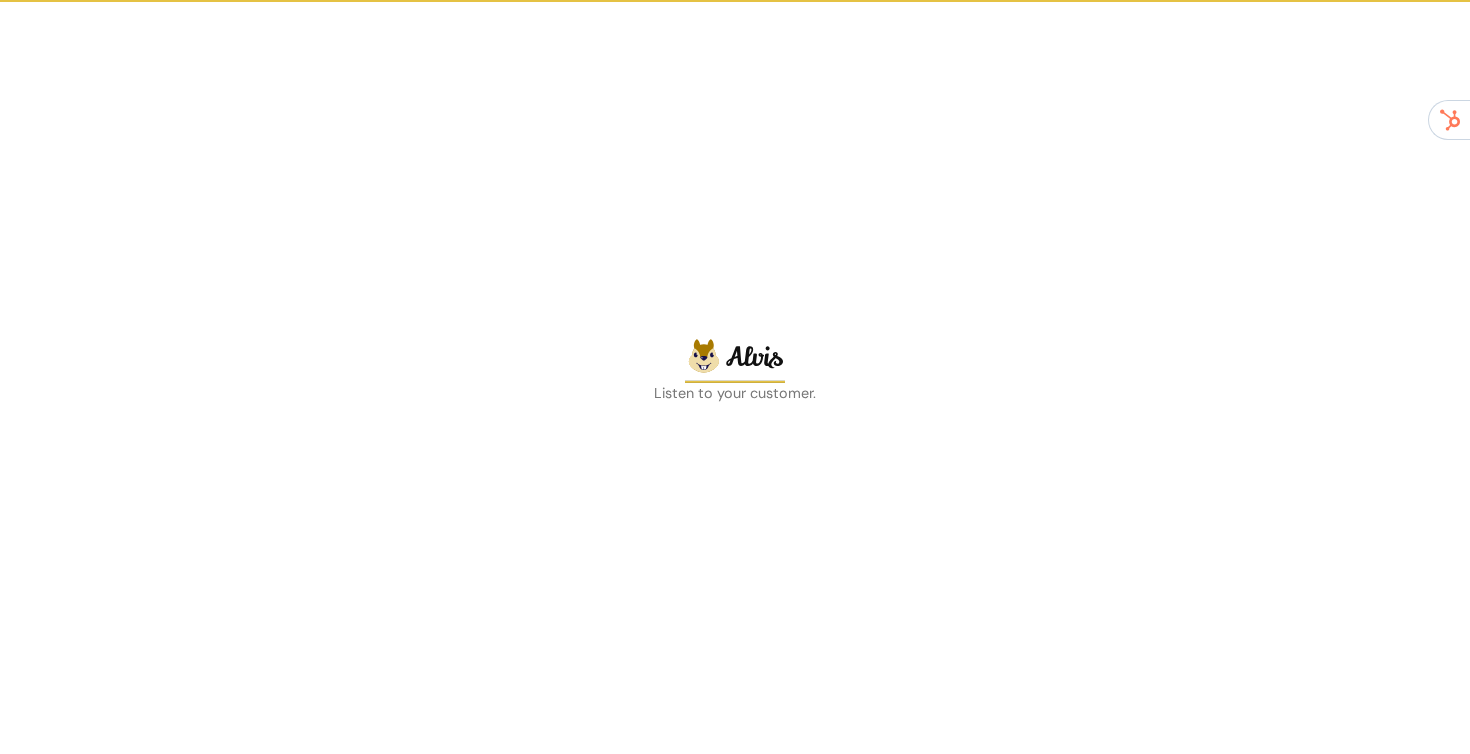 scroll, scrollTop: 0, scrollLeft: 0, axis: both 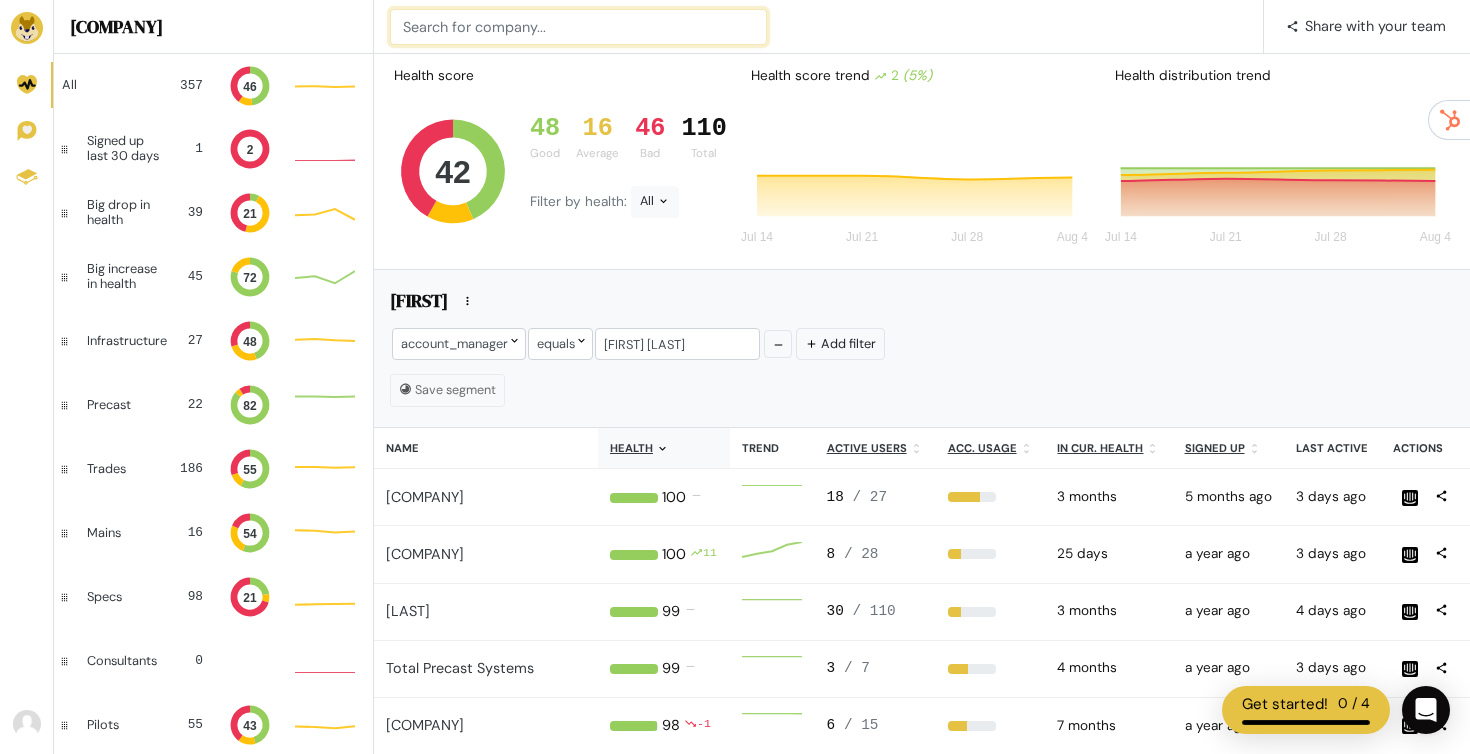 click at bounding box center (578, 27) 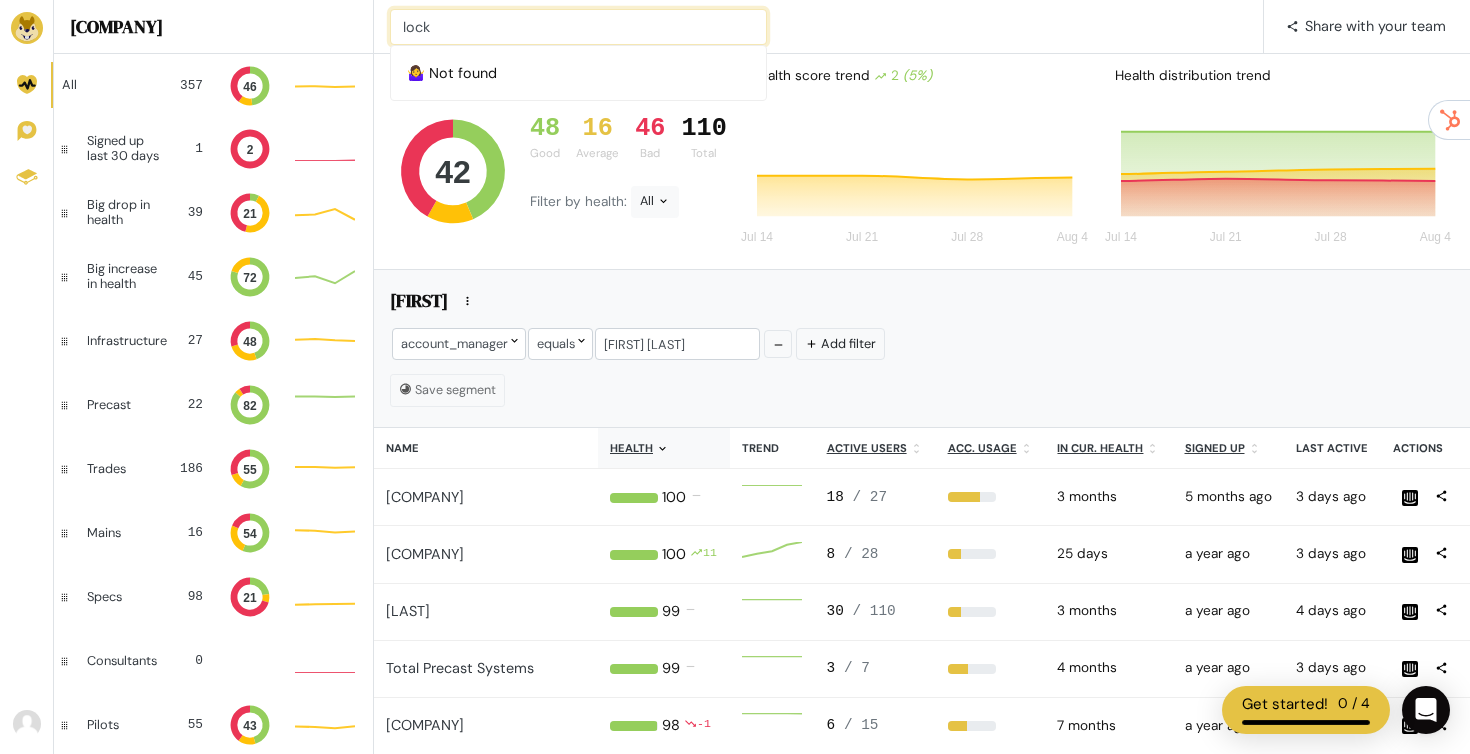 type on "loc" 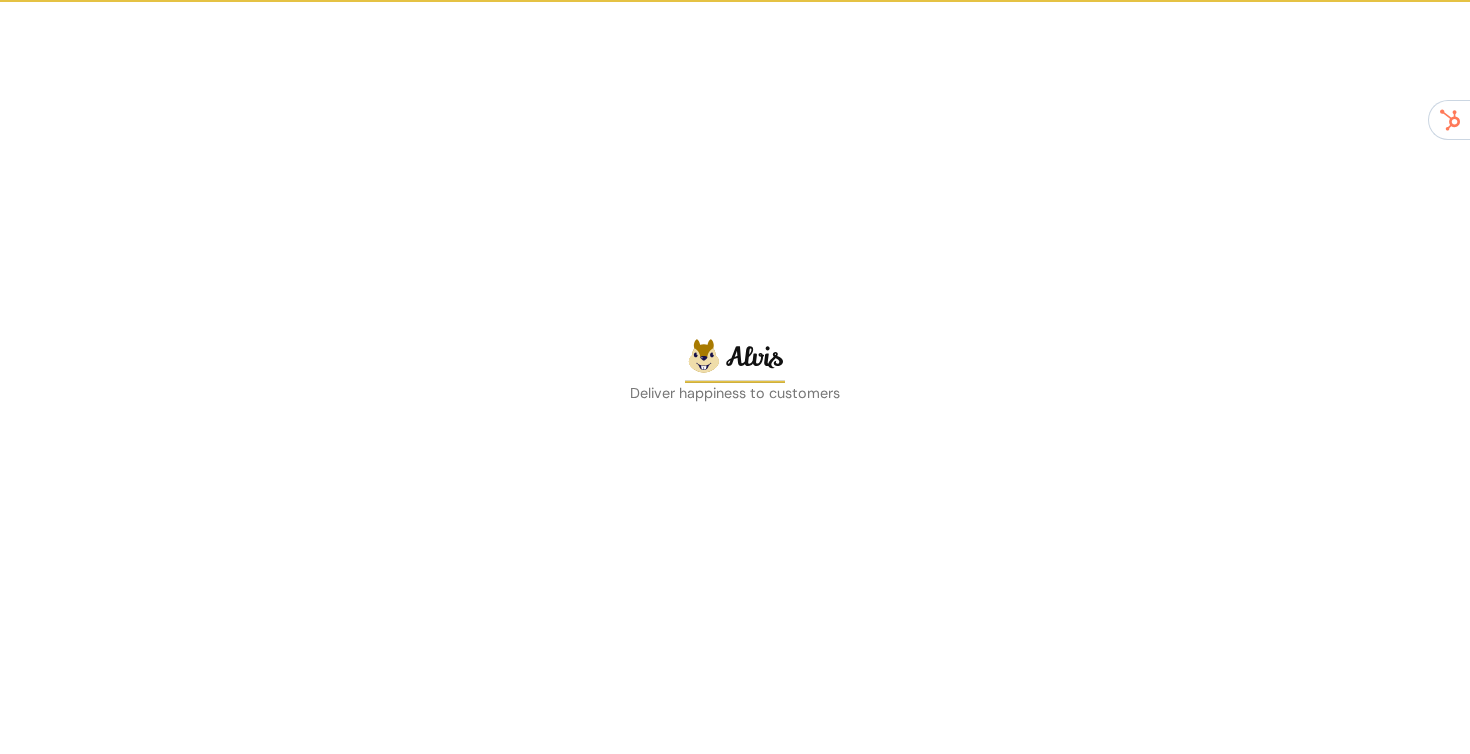 scroll, scrollTop: 0, scrollLeft: 0, axis: both 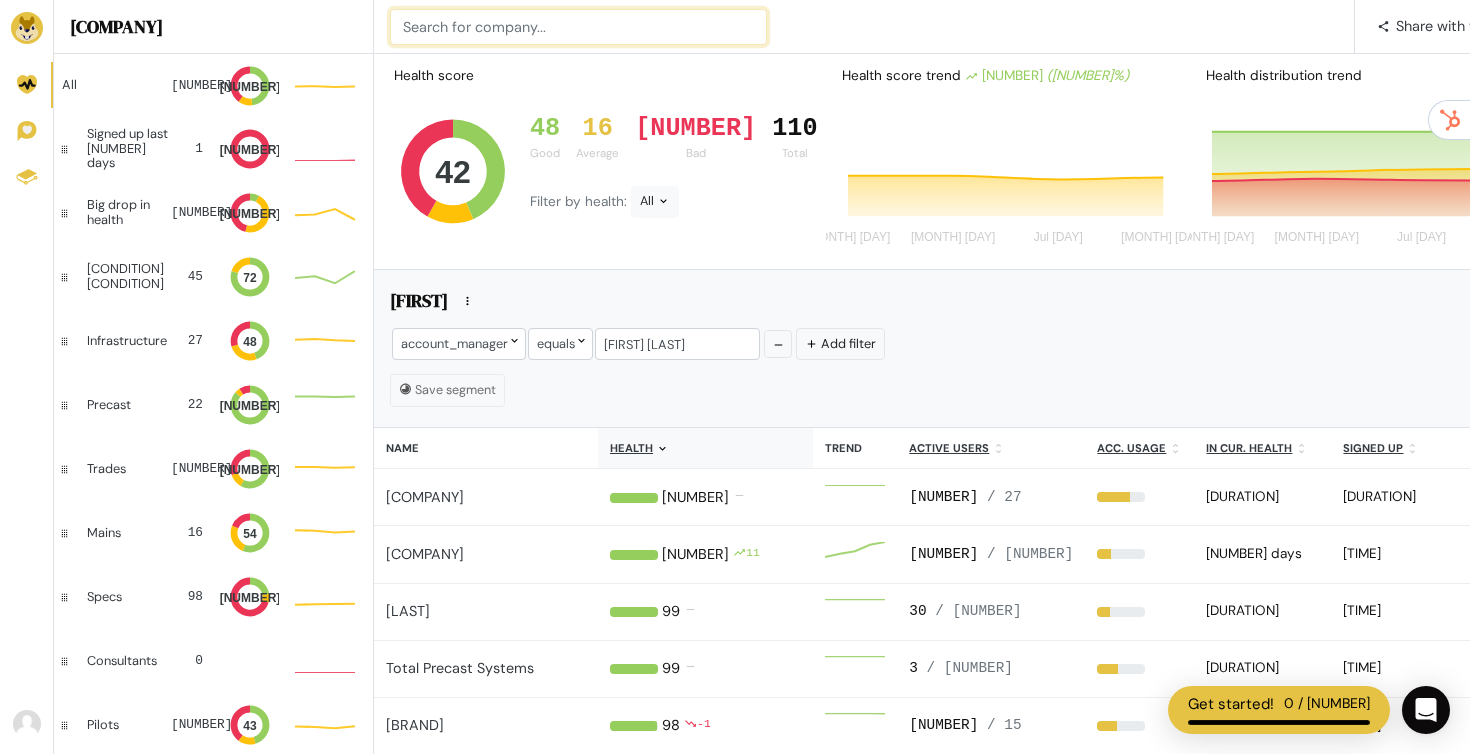 click at bounding box center (578, 27) 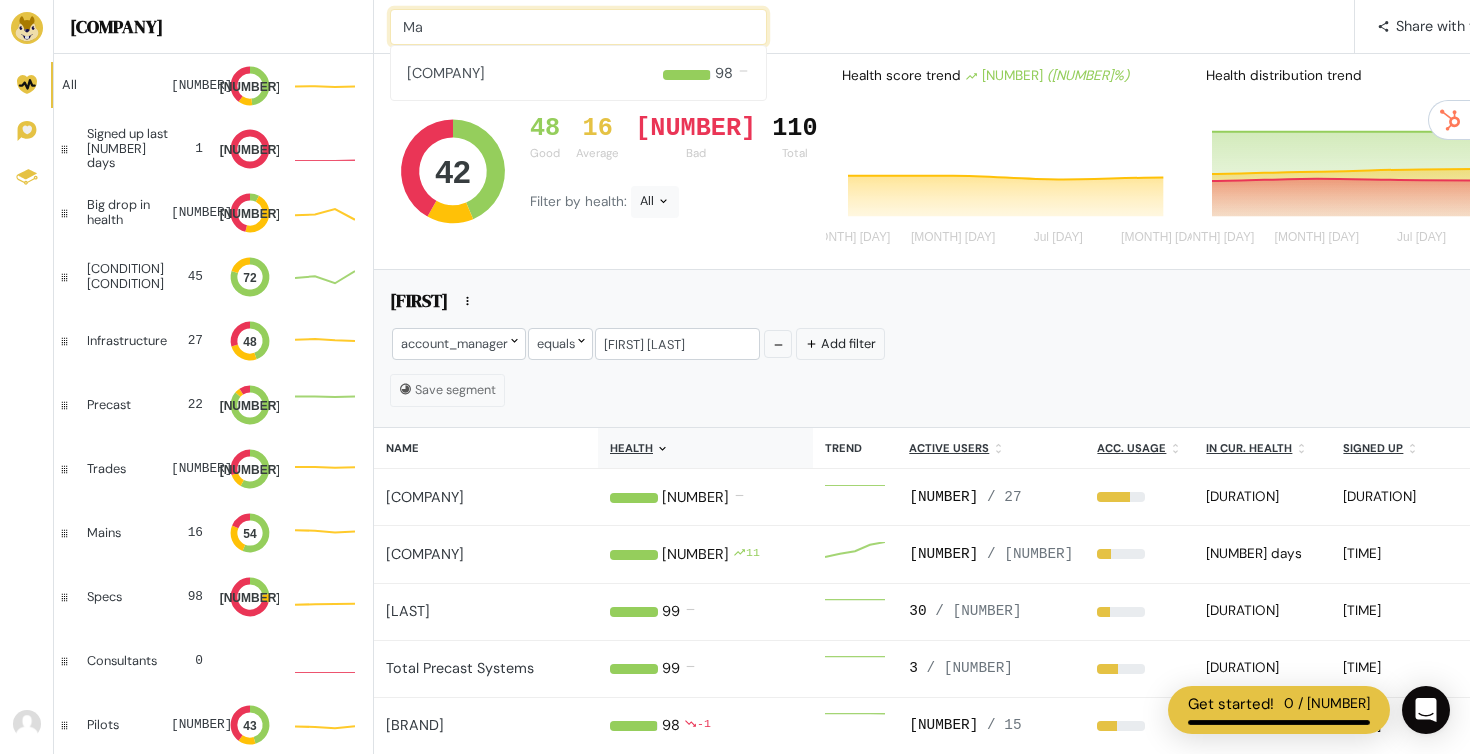 type on "M" 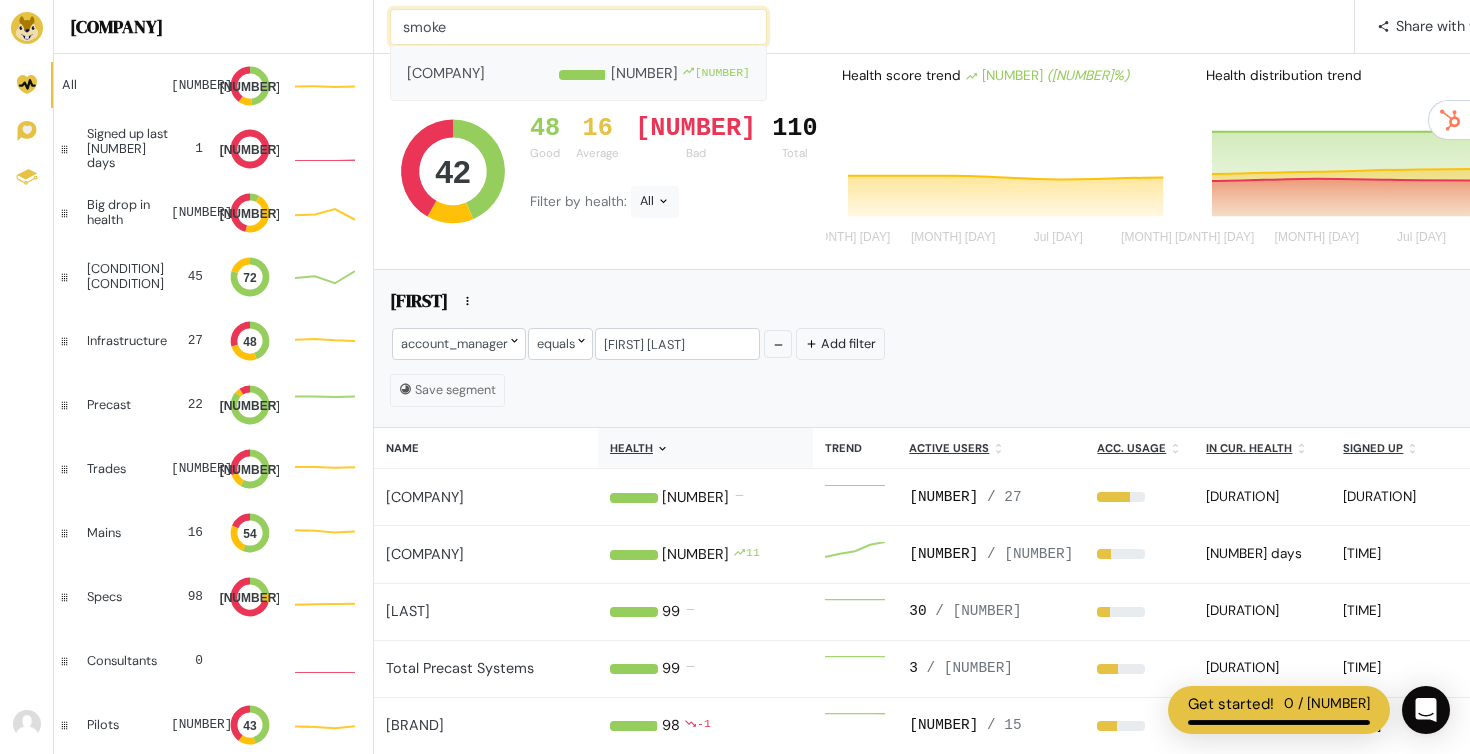 type on "smoke" 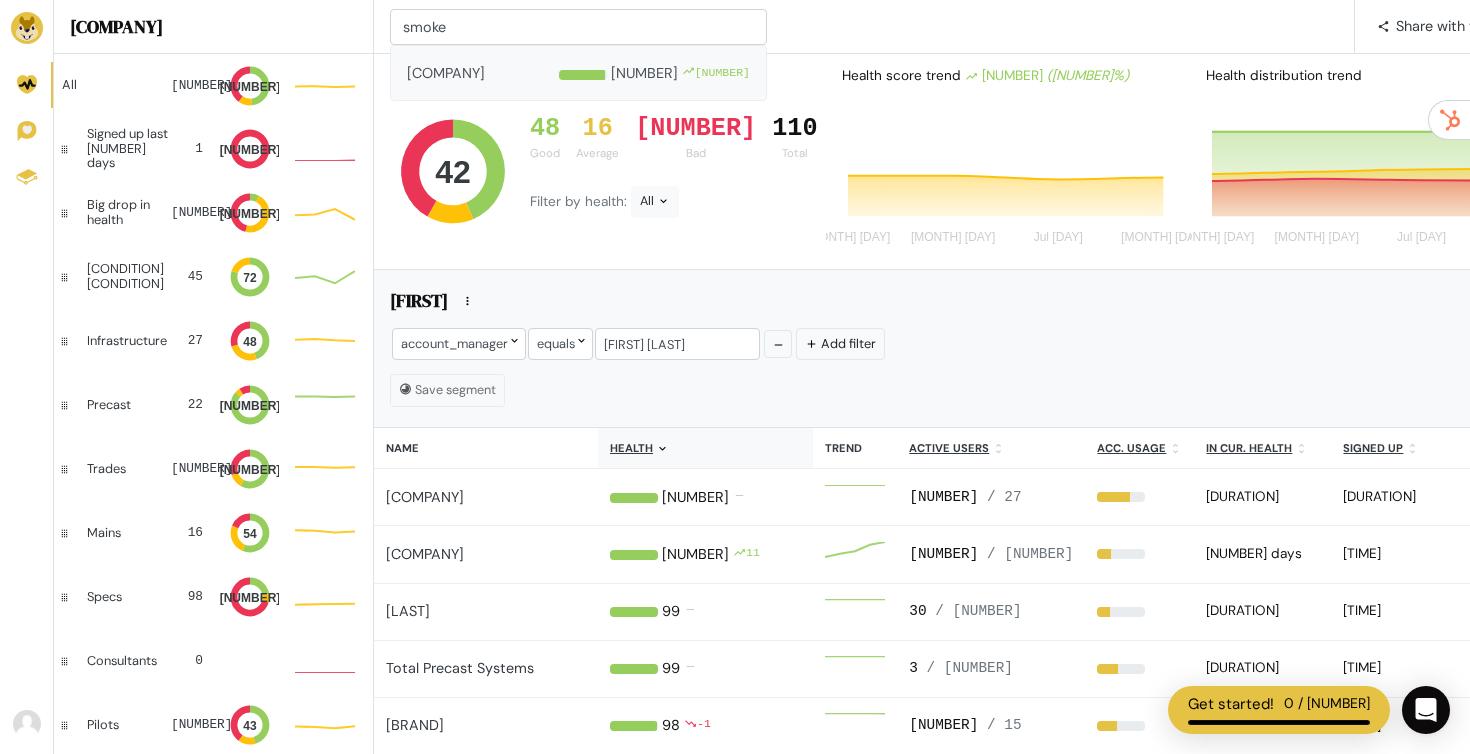 type 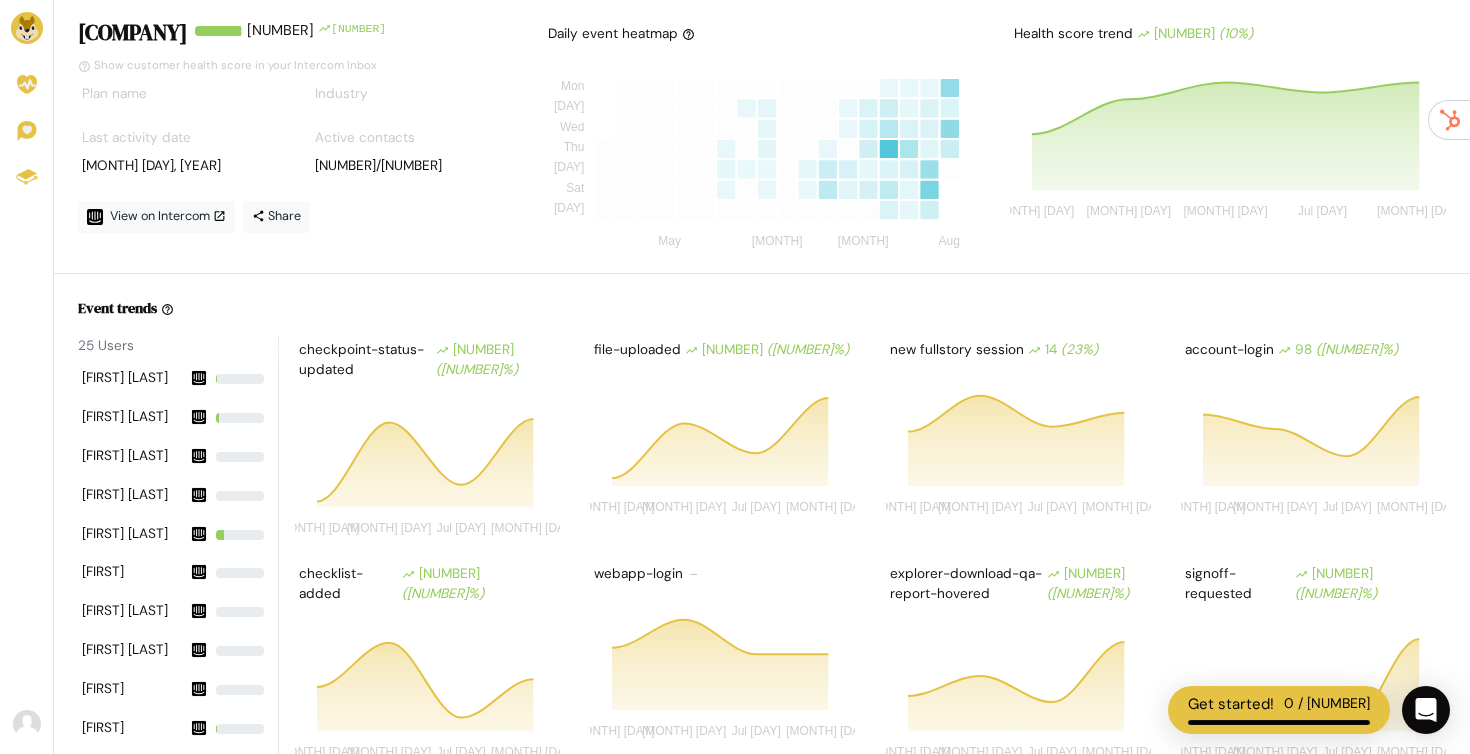 scroll, scrollTop: 0, scrollLeft: 0, axis: both 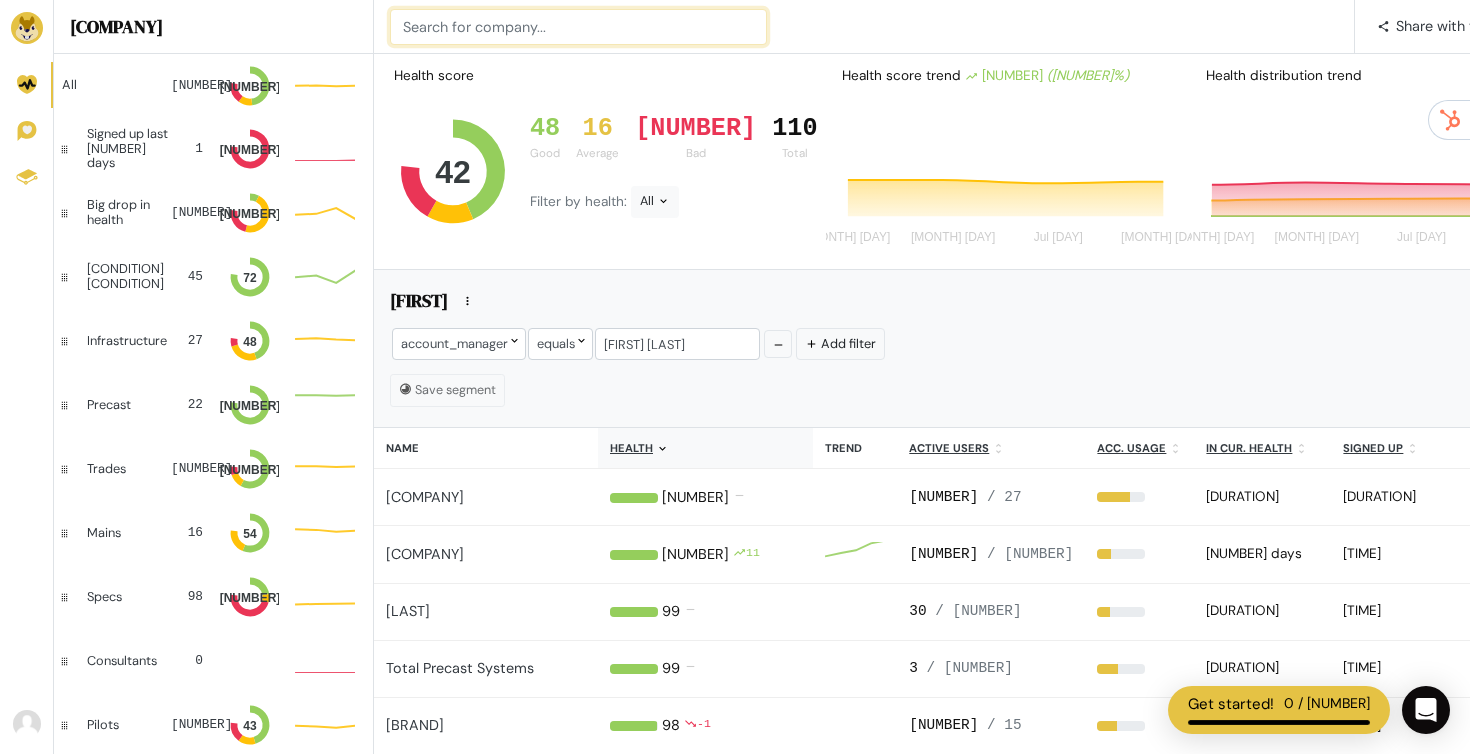 click at bounding box center [578, 27] 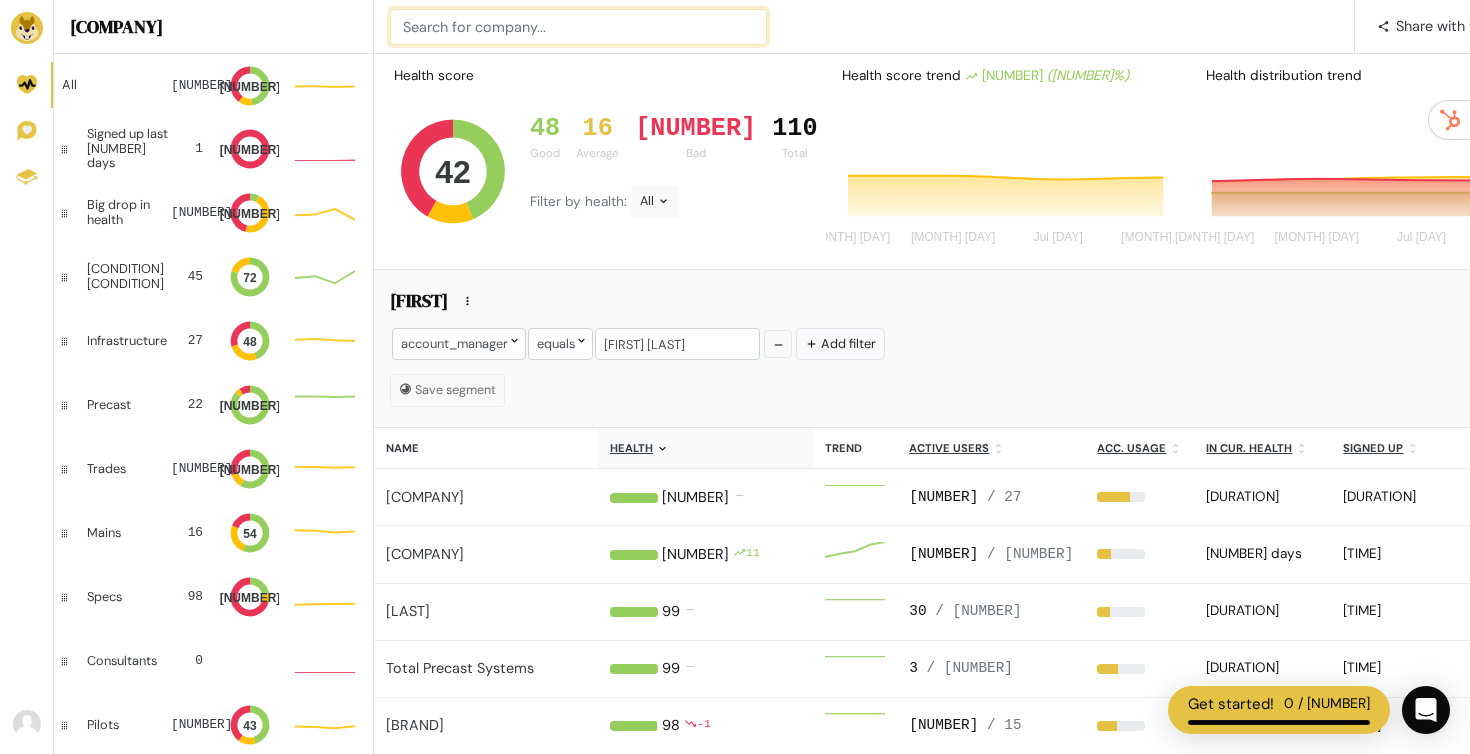 click at bounding box center (578, 27) 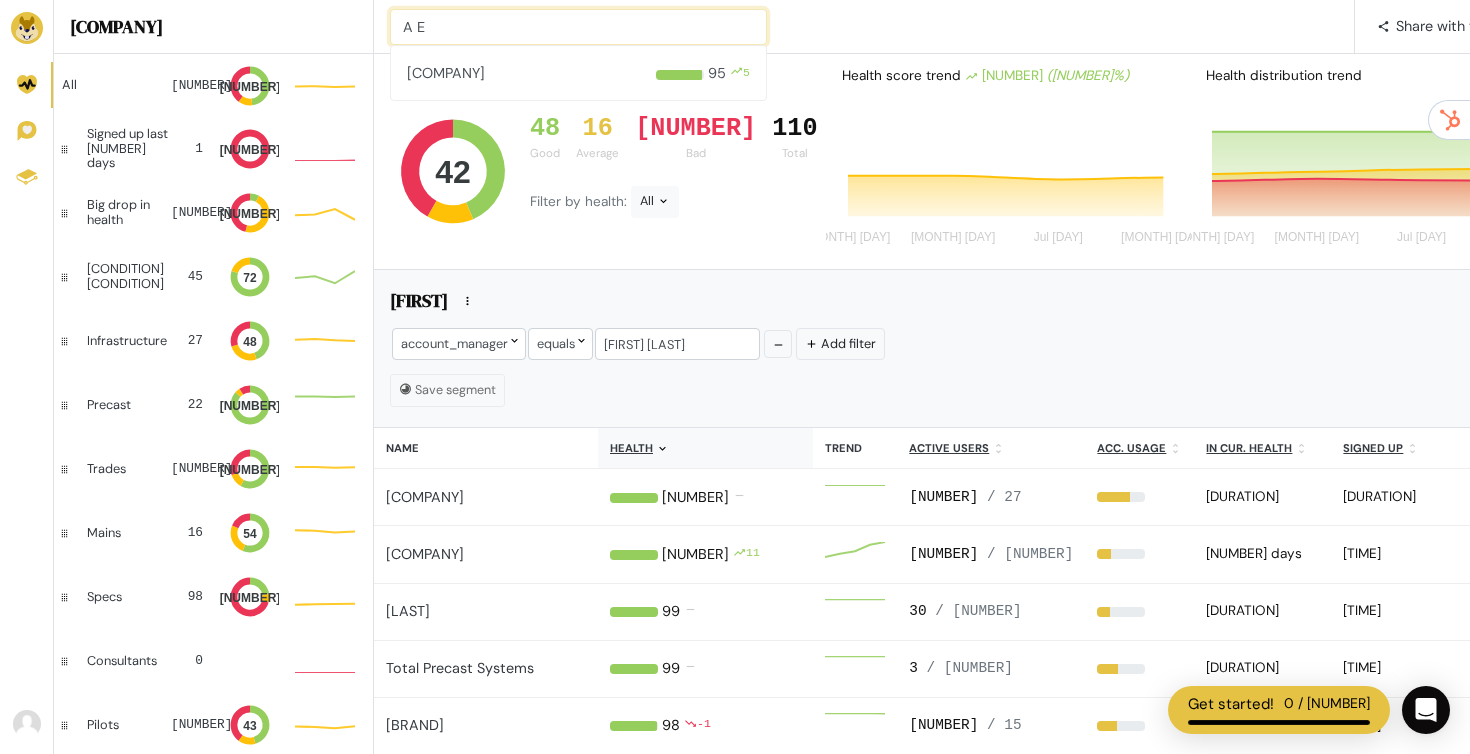 type on "A E" 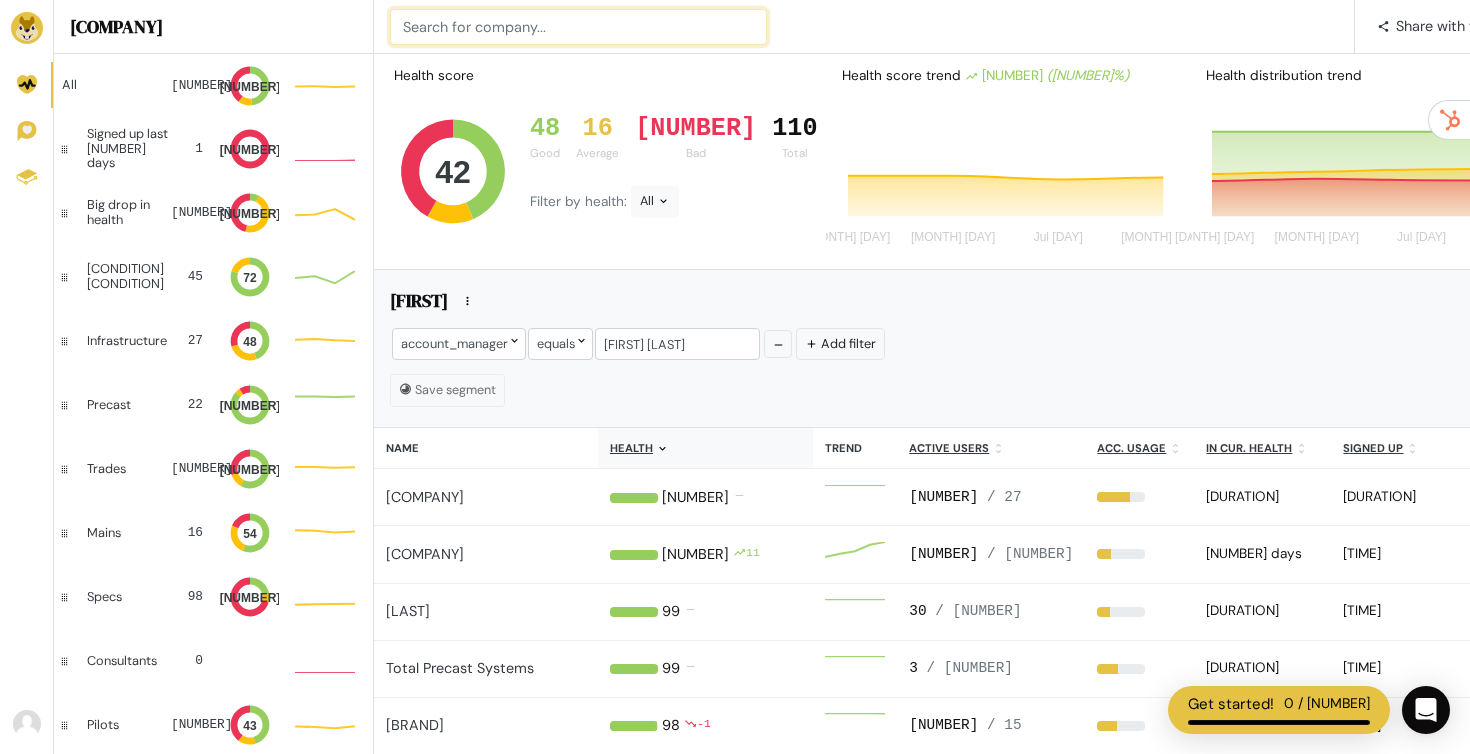 click at bounding box center (578, 27) 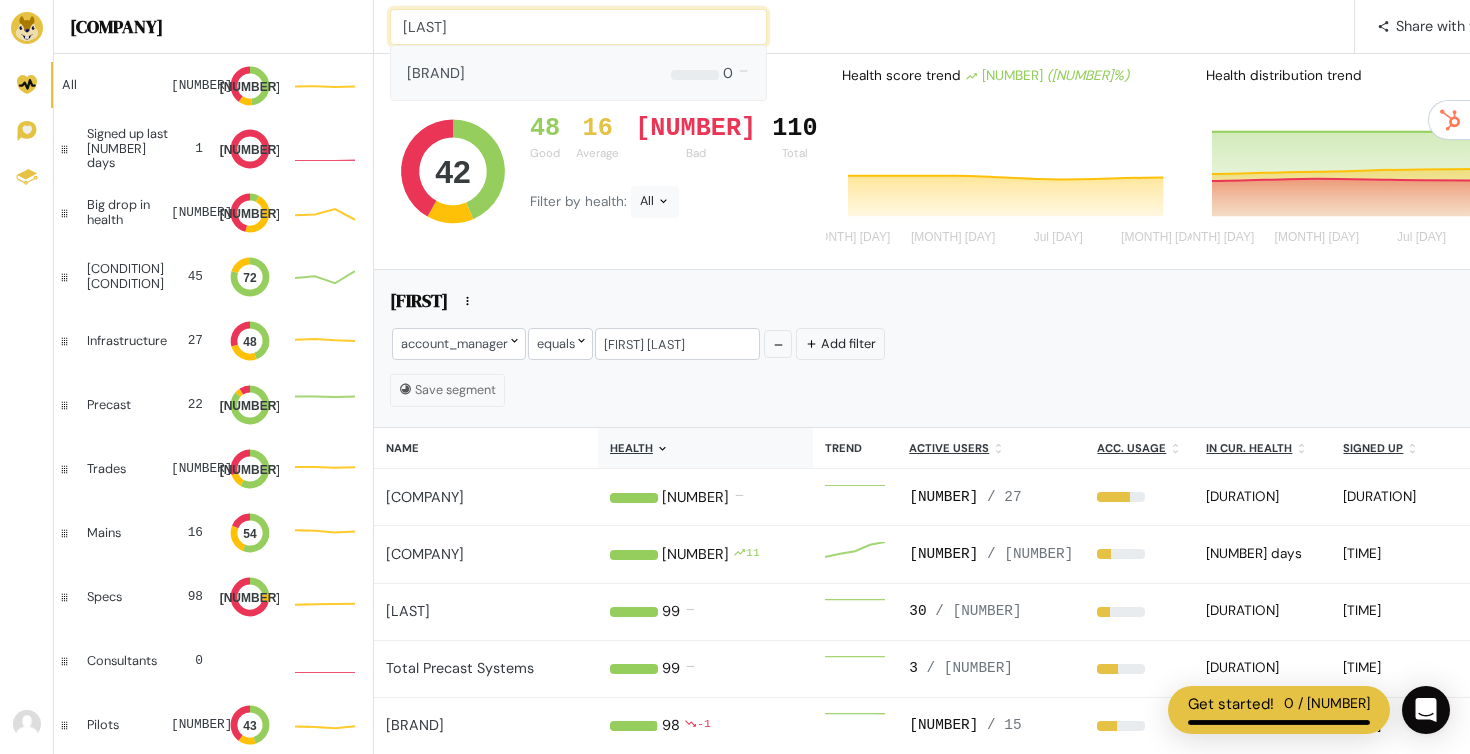 type on "Atherton" 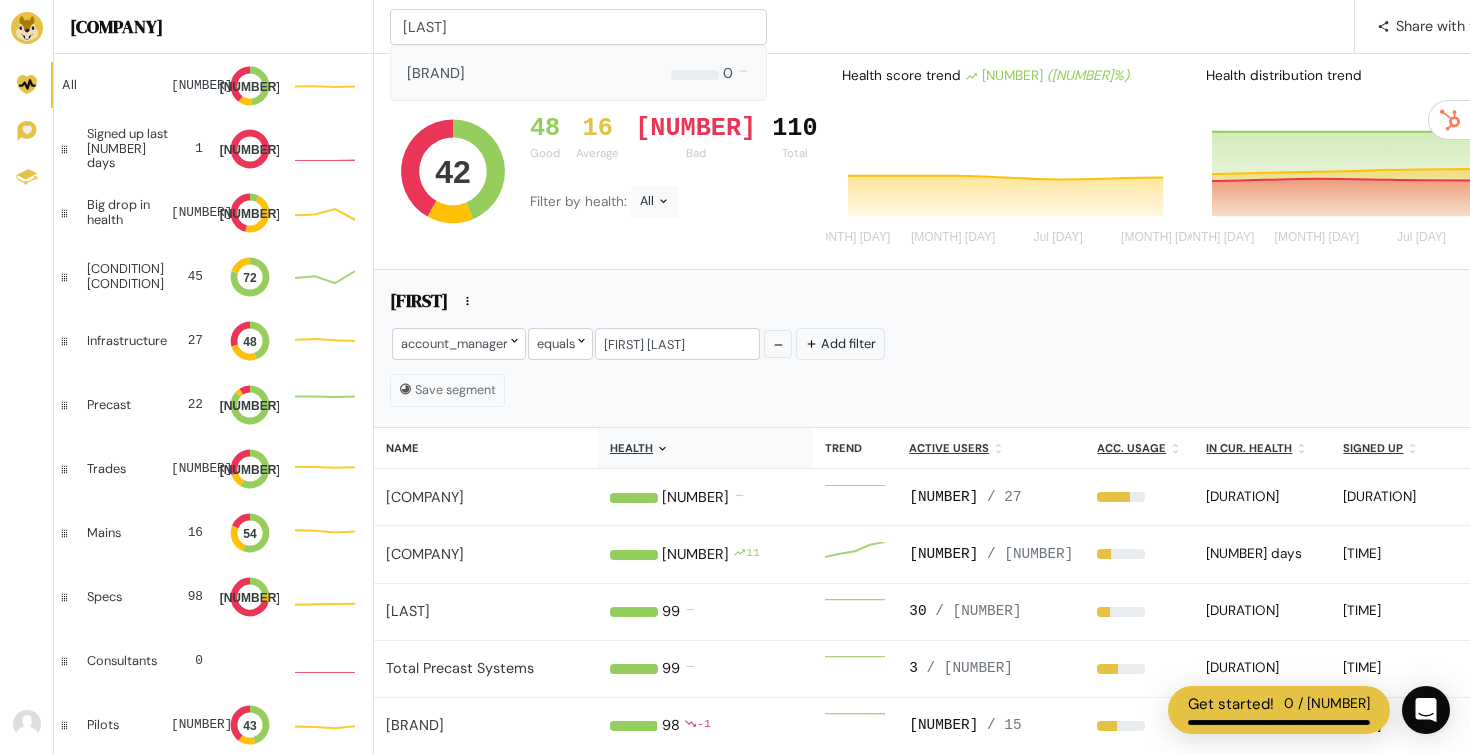 type 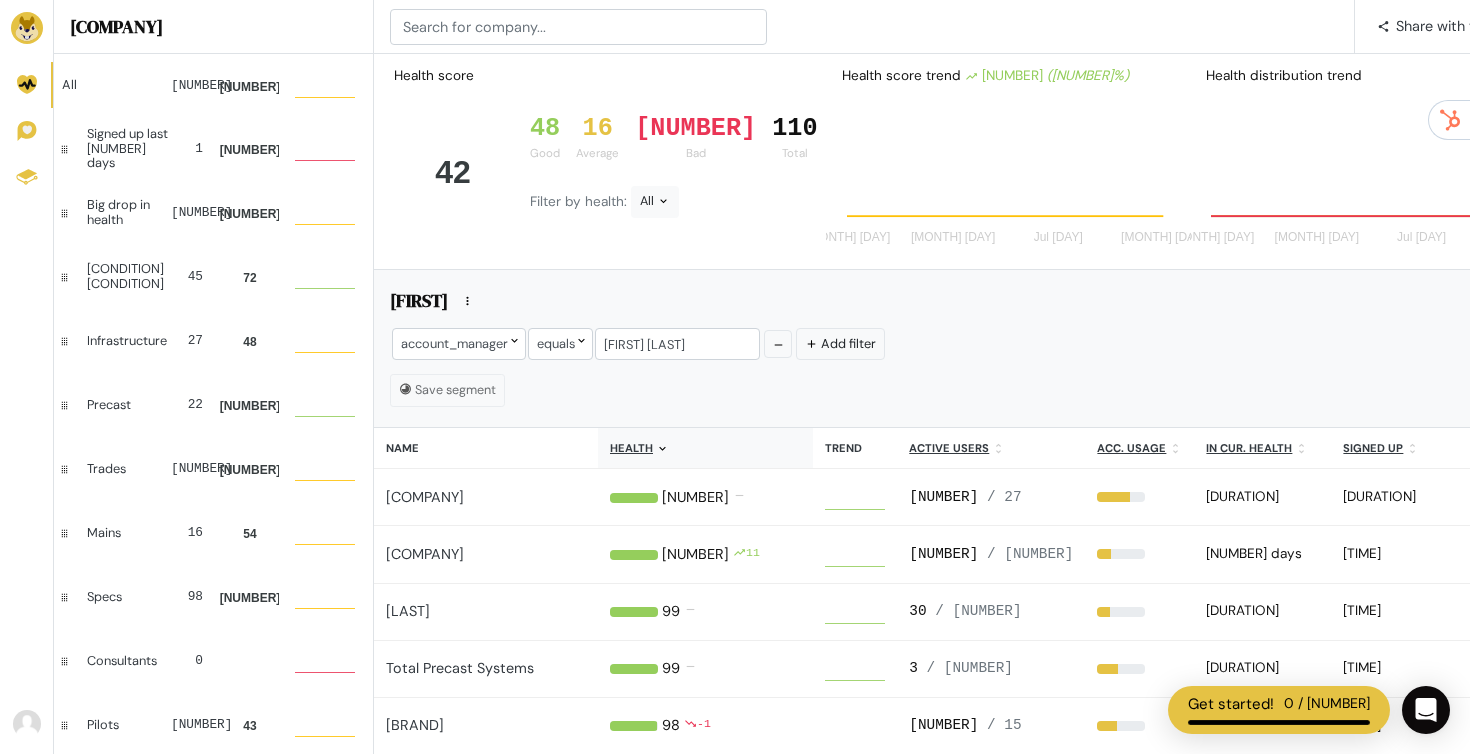 scroll, scrollTop: 1, scrollLeft: 1, axis: both 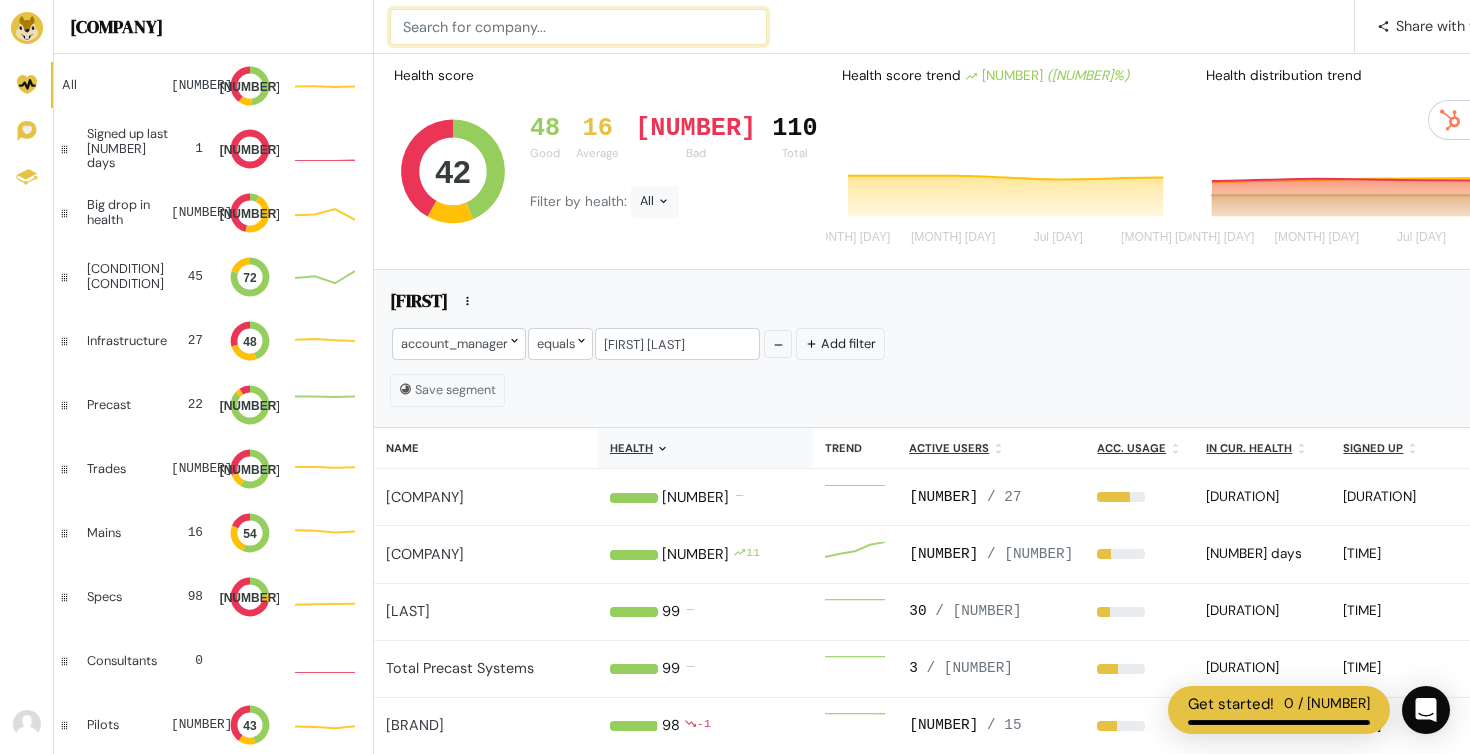 click at bounding box center (578, 27) 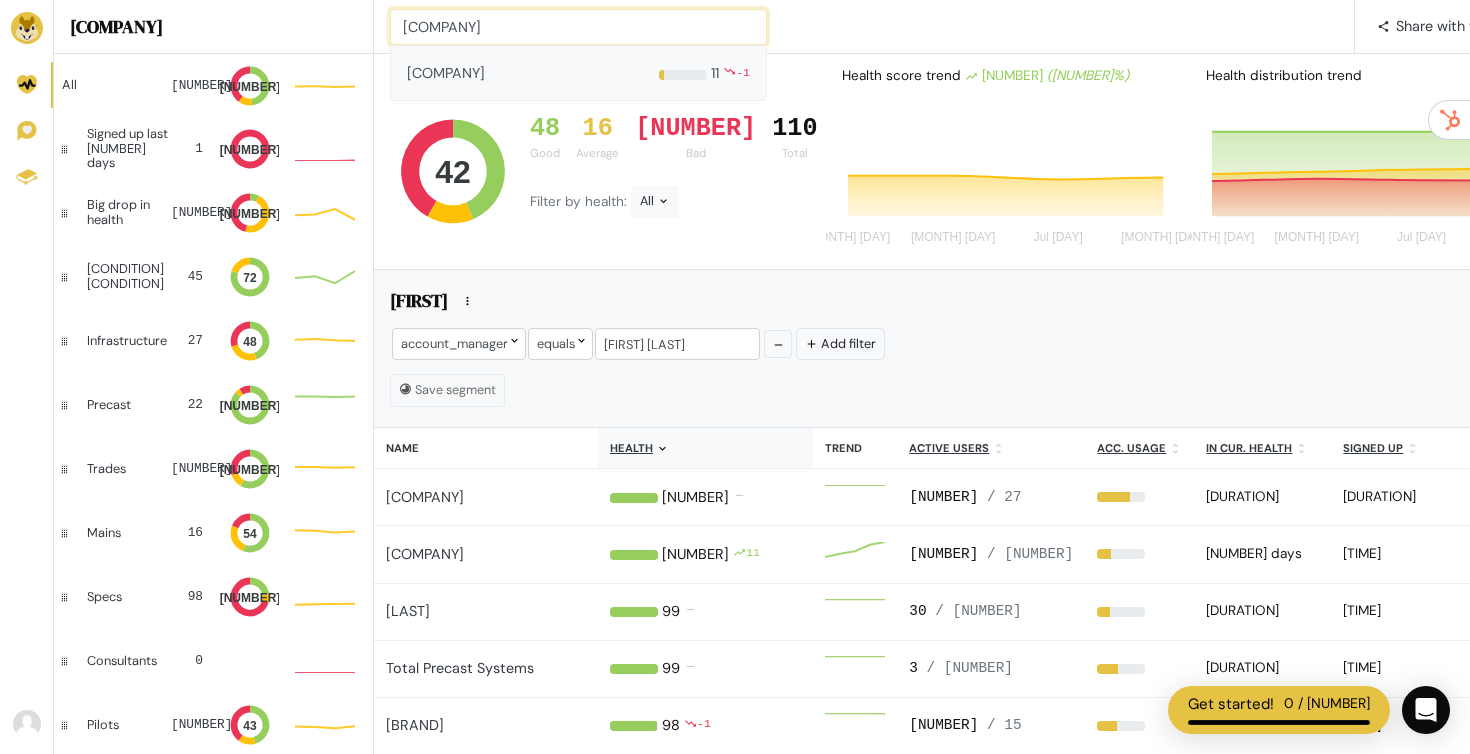 type on "fluid cont" 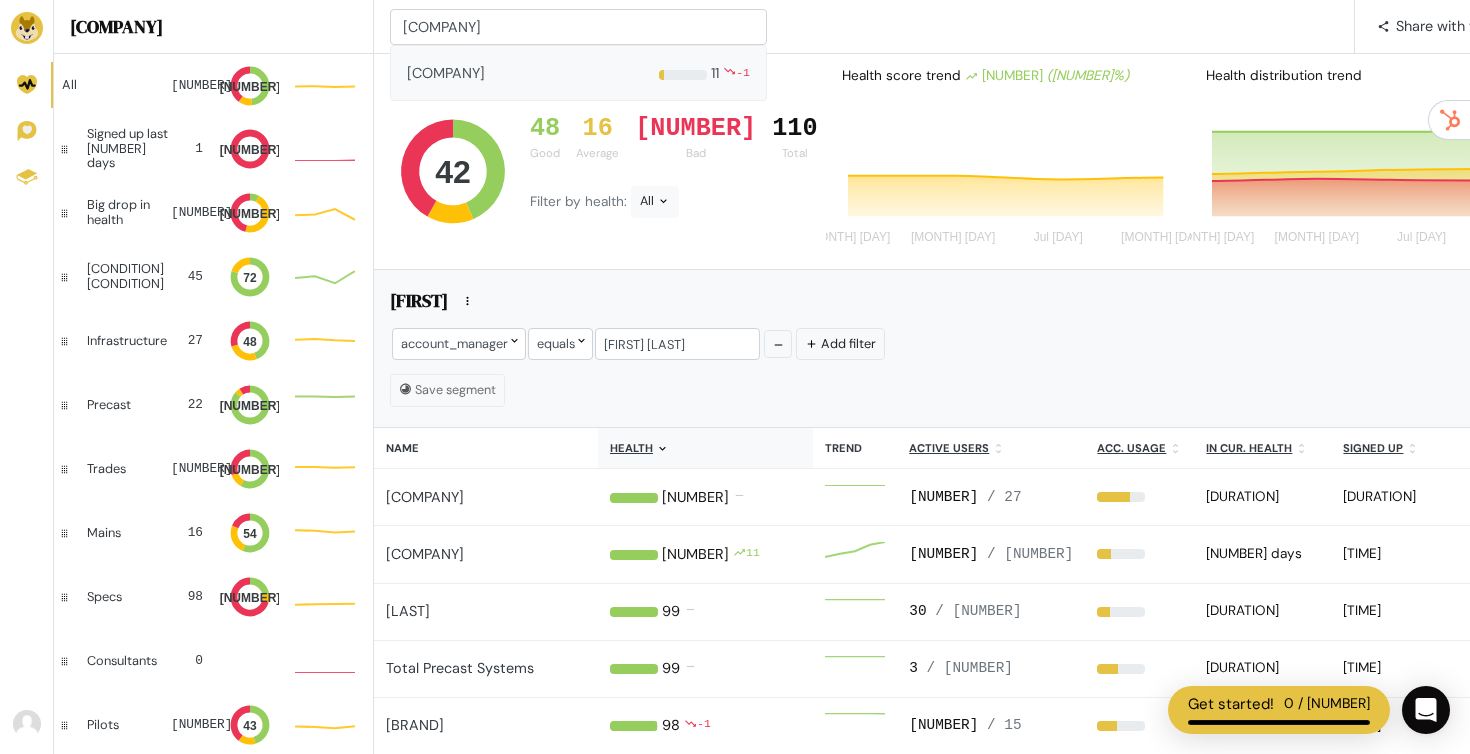 type 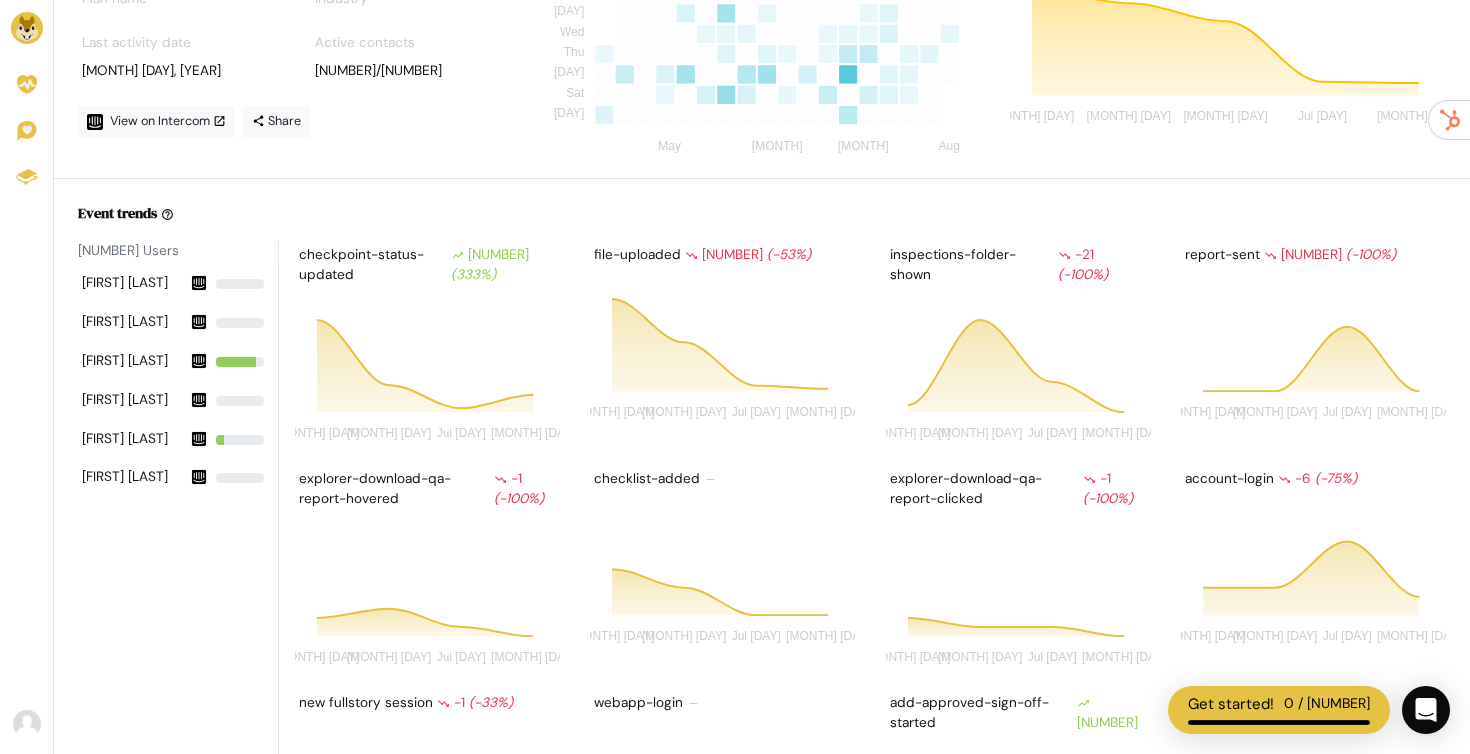 scroll, scrollTop: 0, scrollLeft: 0, axis: both 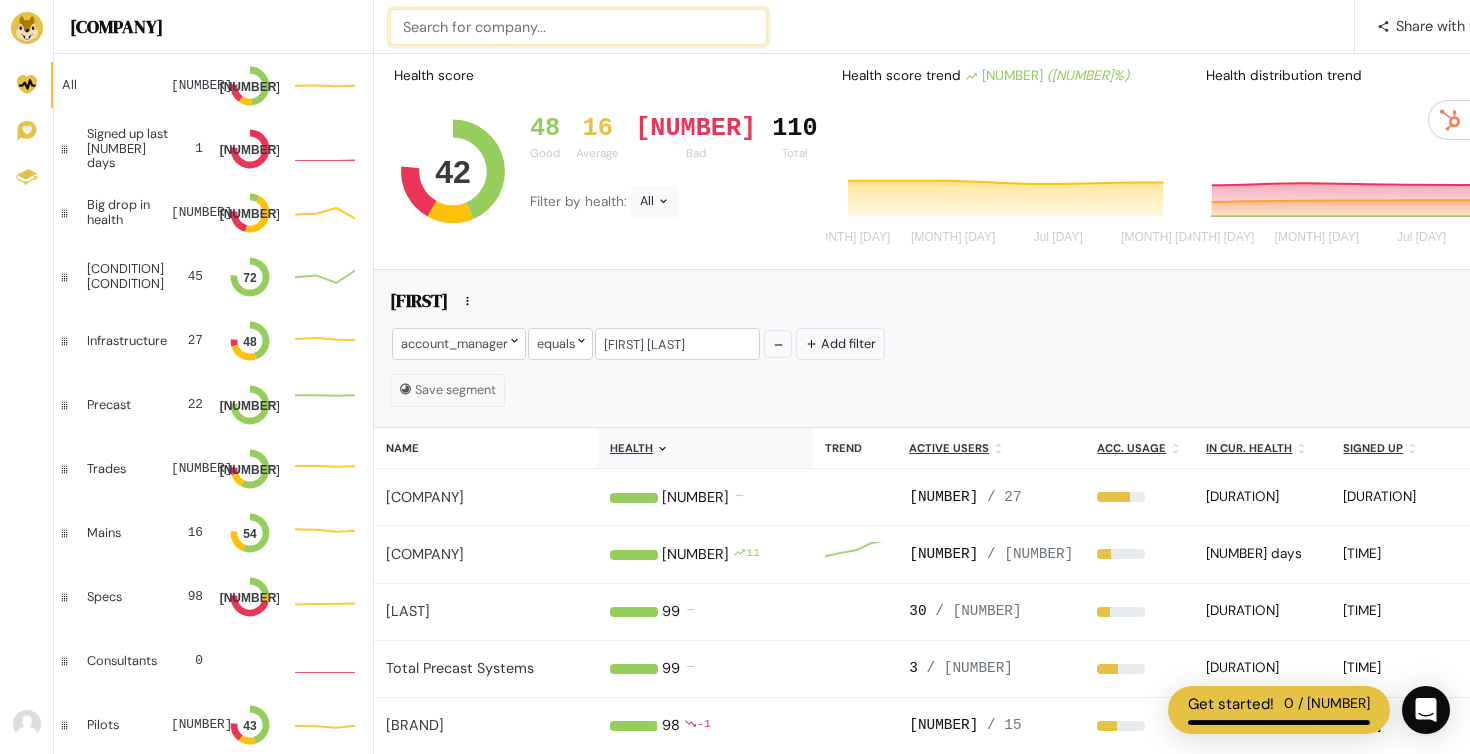 click at bounding box center [578, 27] 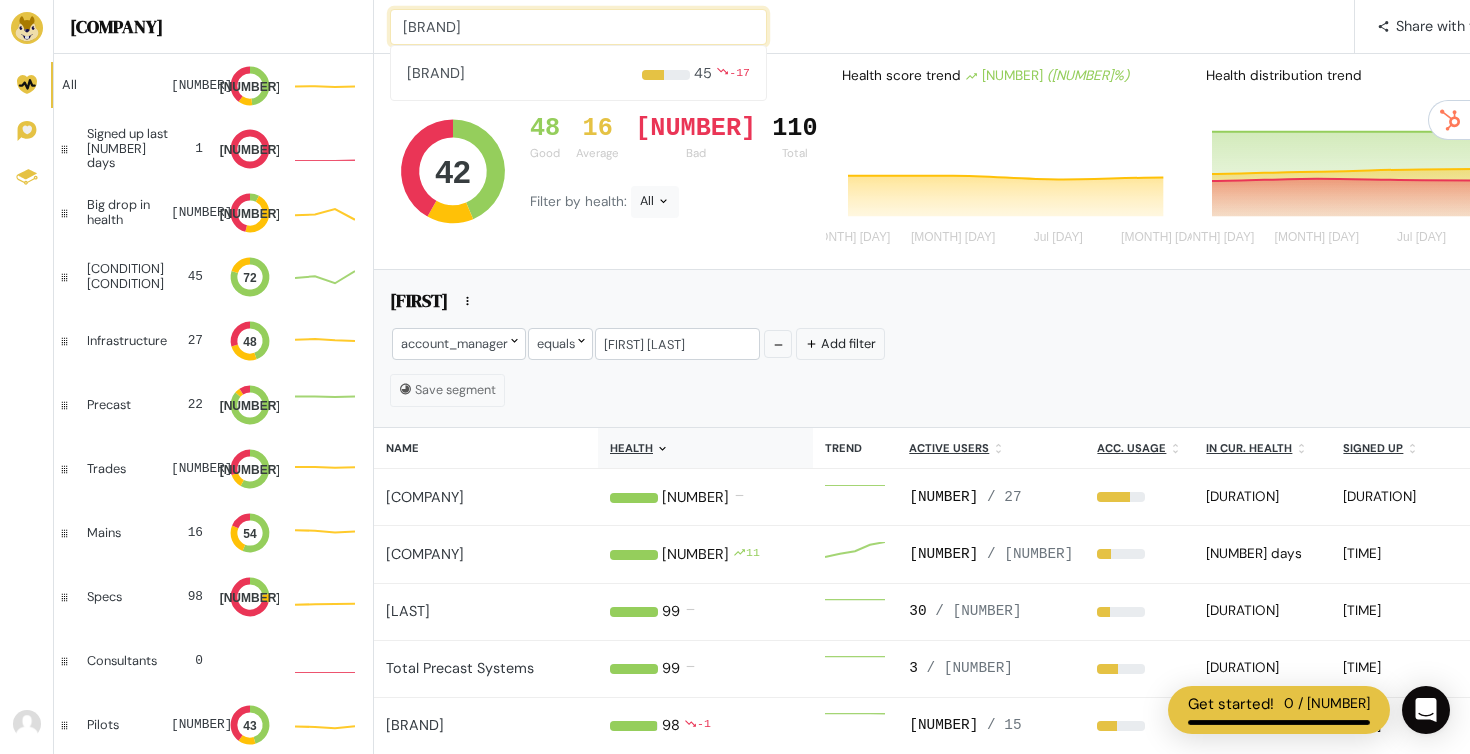 type on "highbury plumbing" 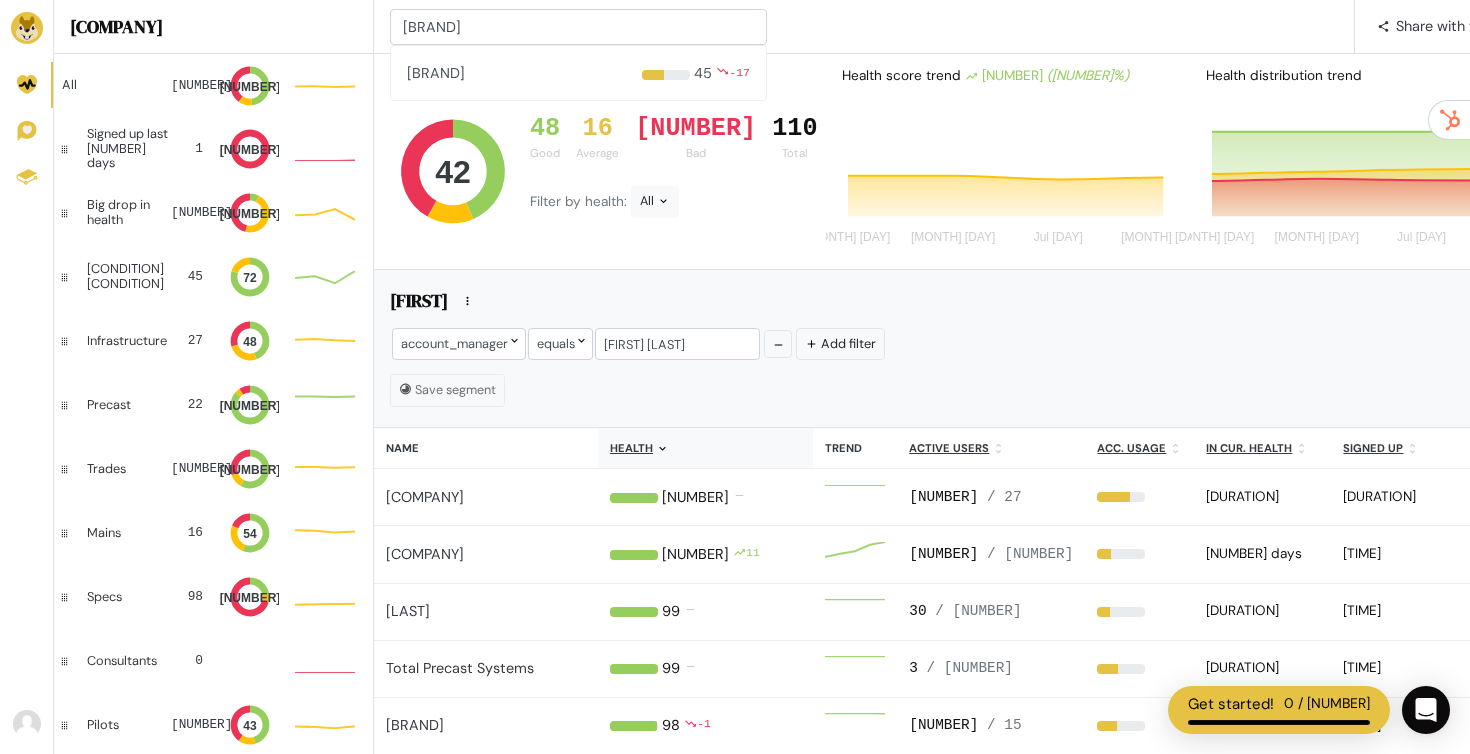 type 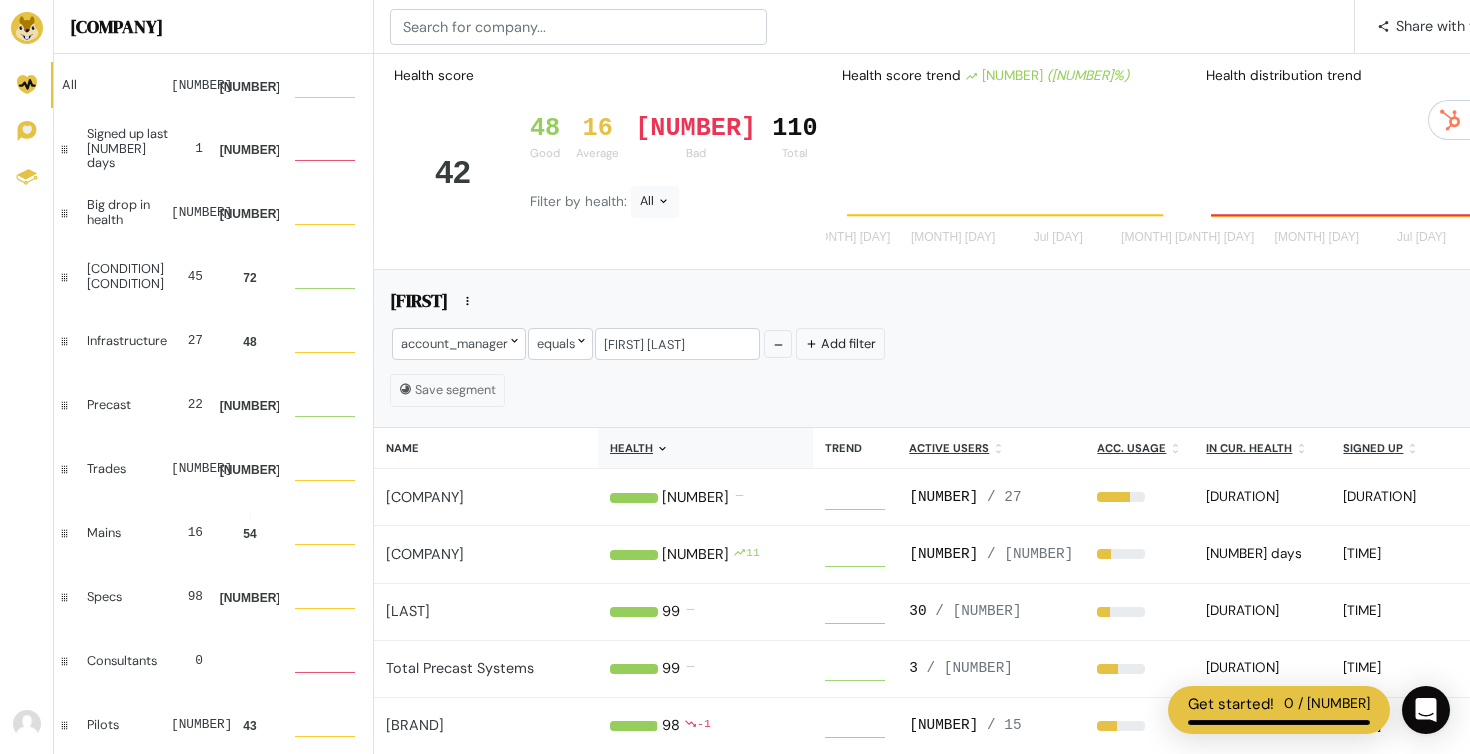 scroll, scrollTop: 1, scrollLeft: 1, axis: both 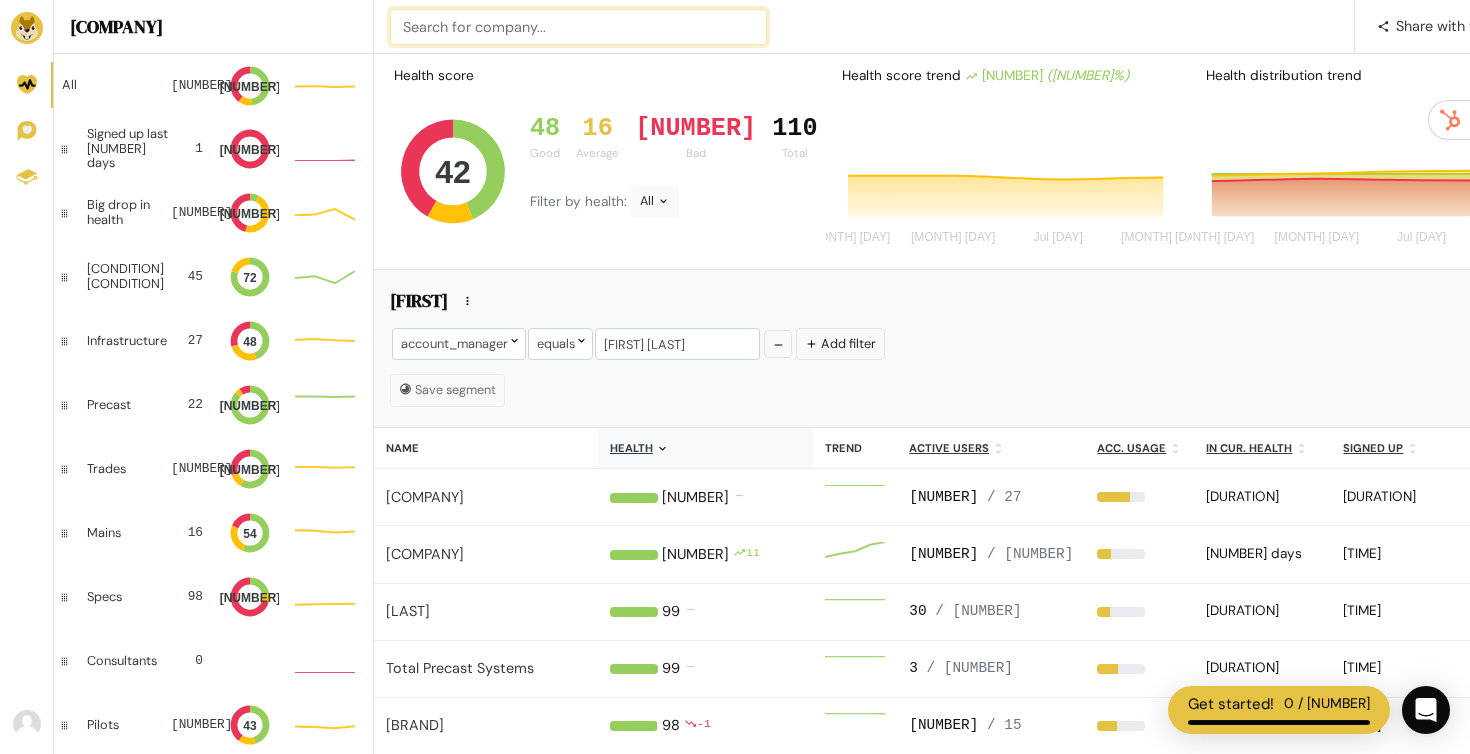 click at bounding box center (578, 27) 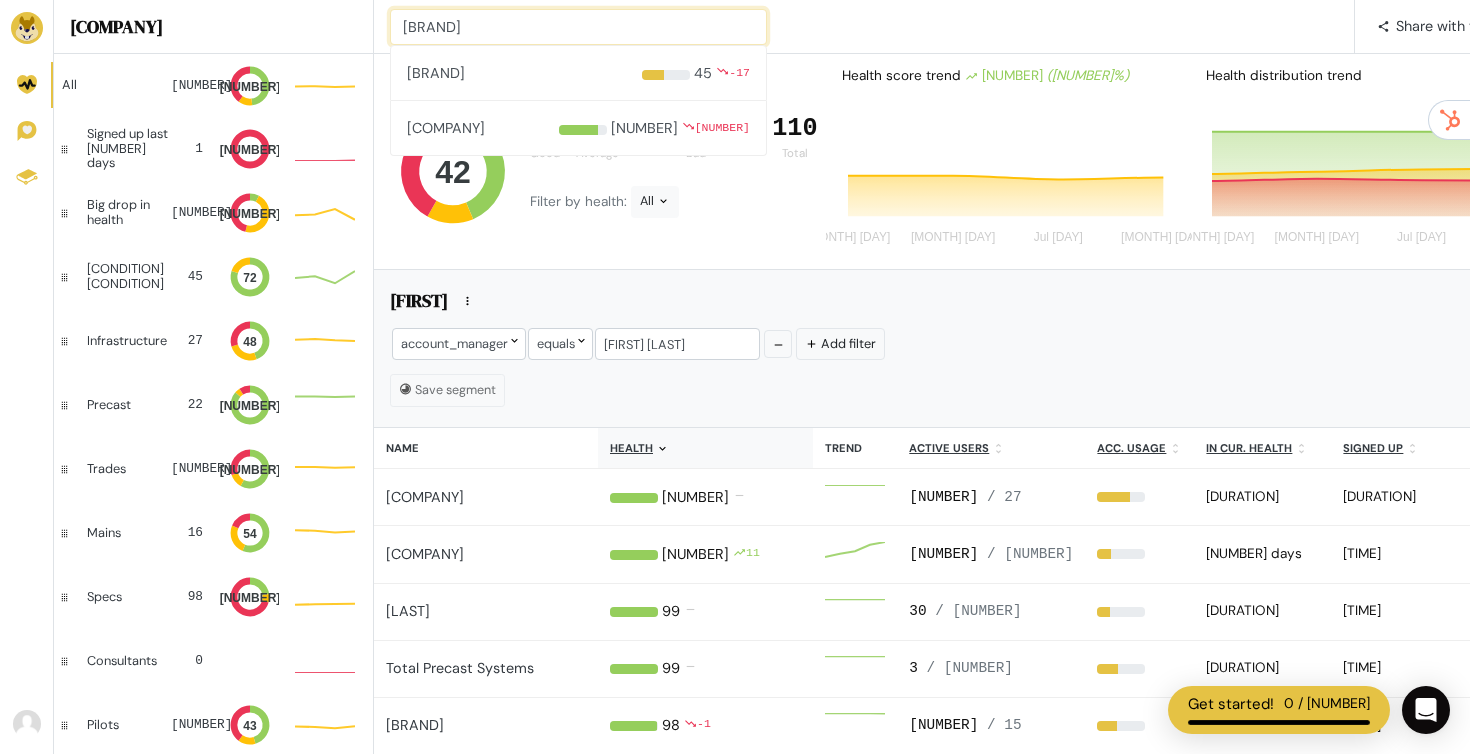 type on "highbury" 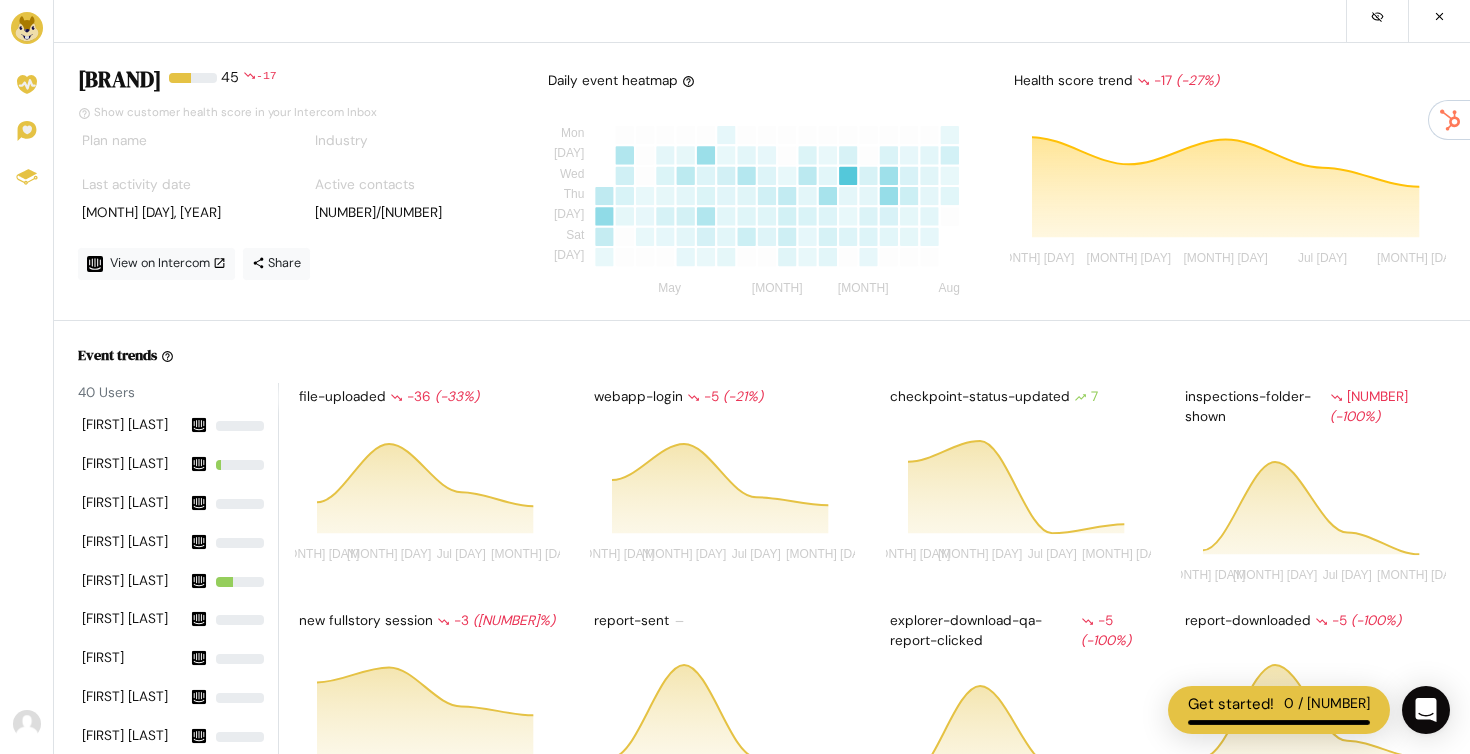 scroll, scrollTop: 0, scrollLeft: 0, axis: both 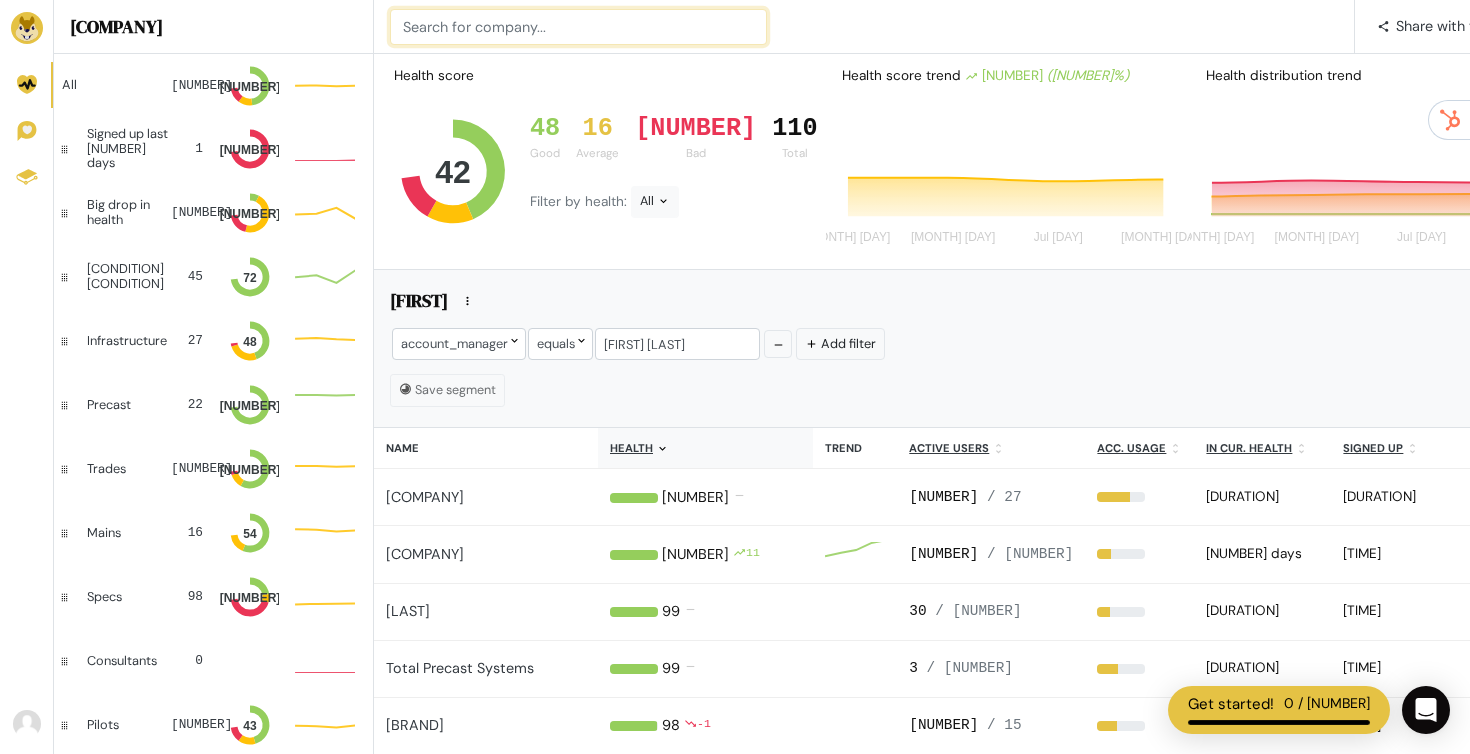 click at bounding box center (578, 27) 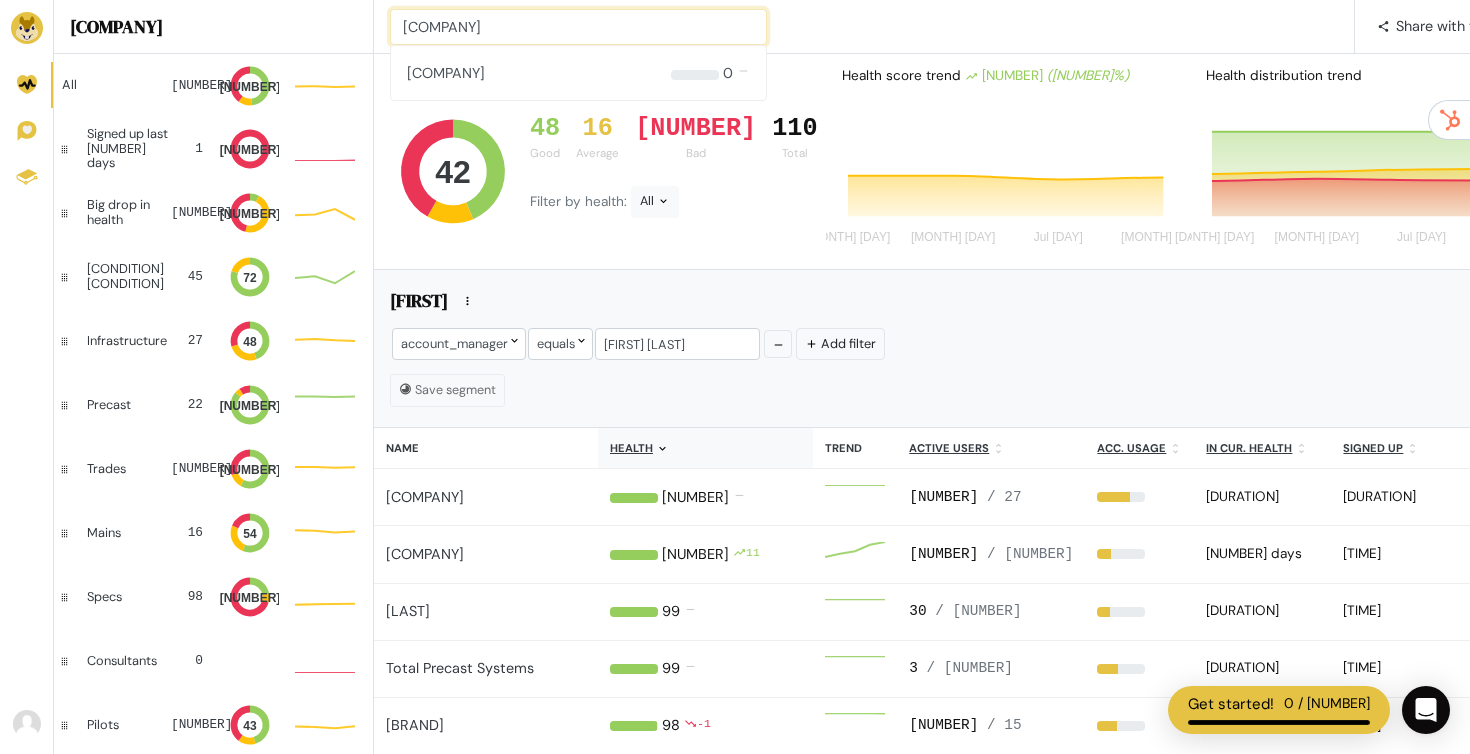 type on "cranmore" 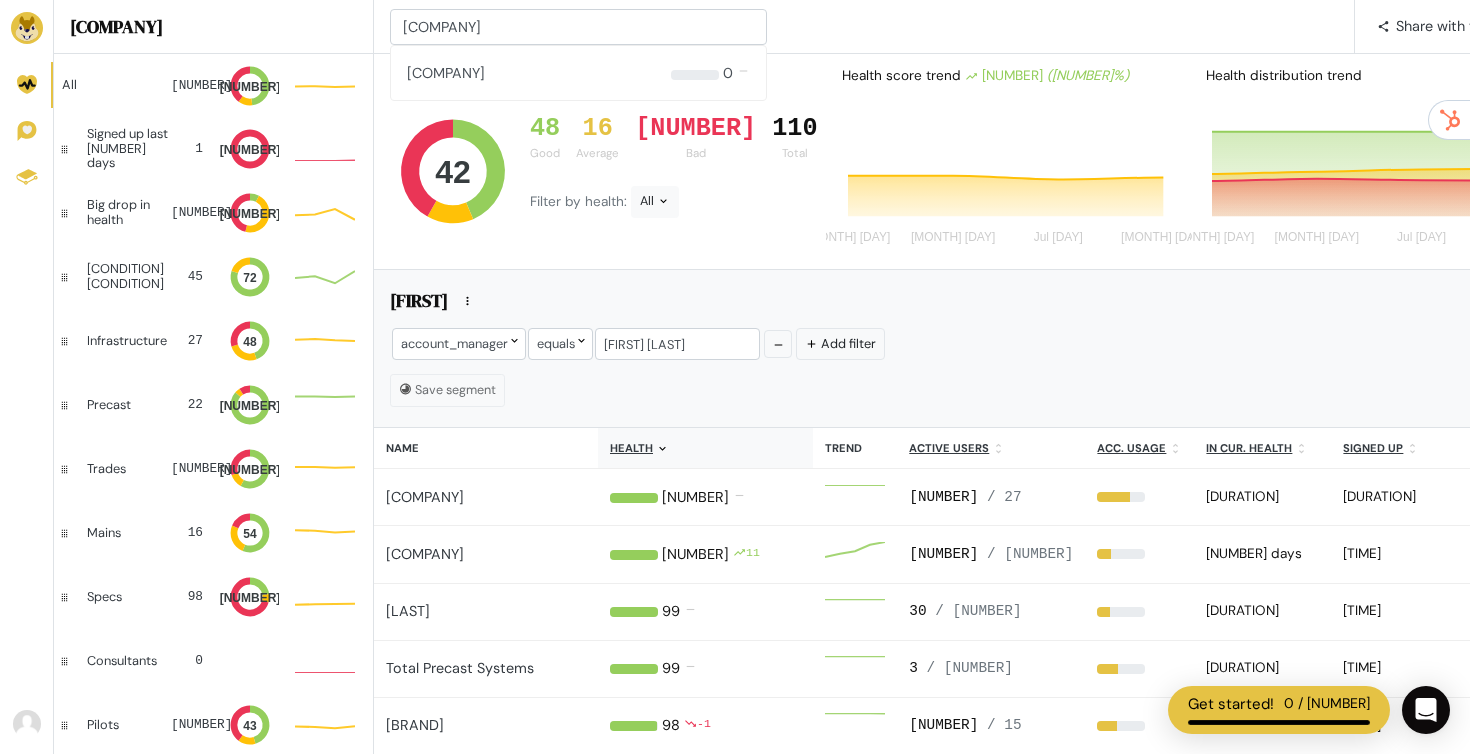 type 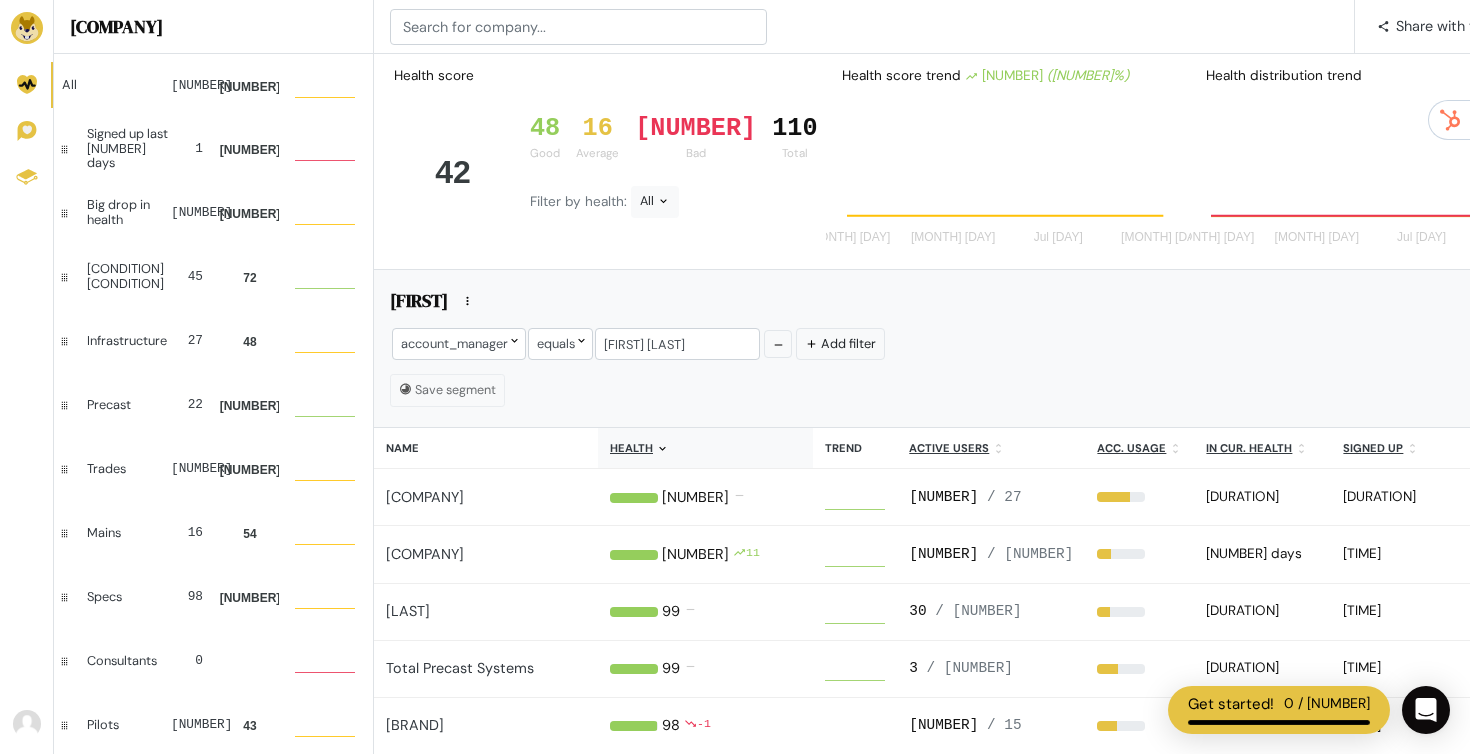 scroll, scrollTop: 1, scrollLeft: 1, axis: both 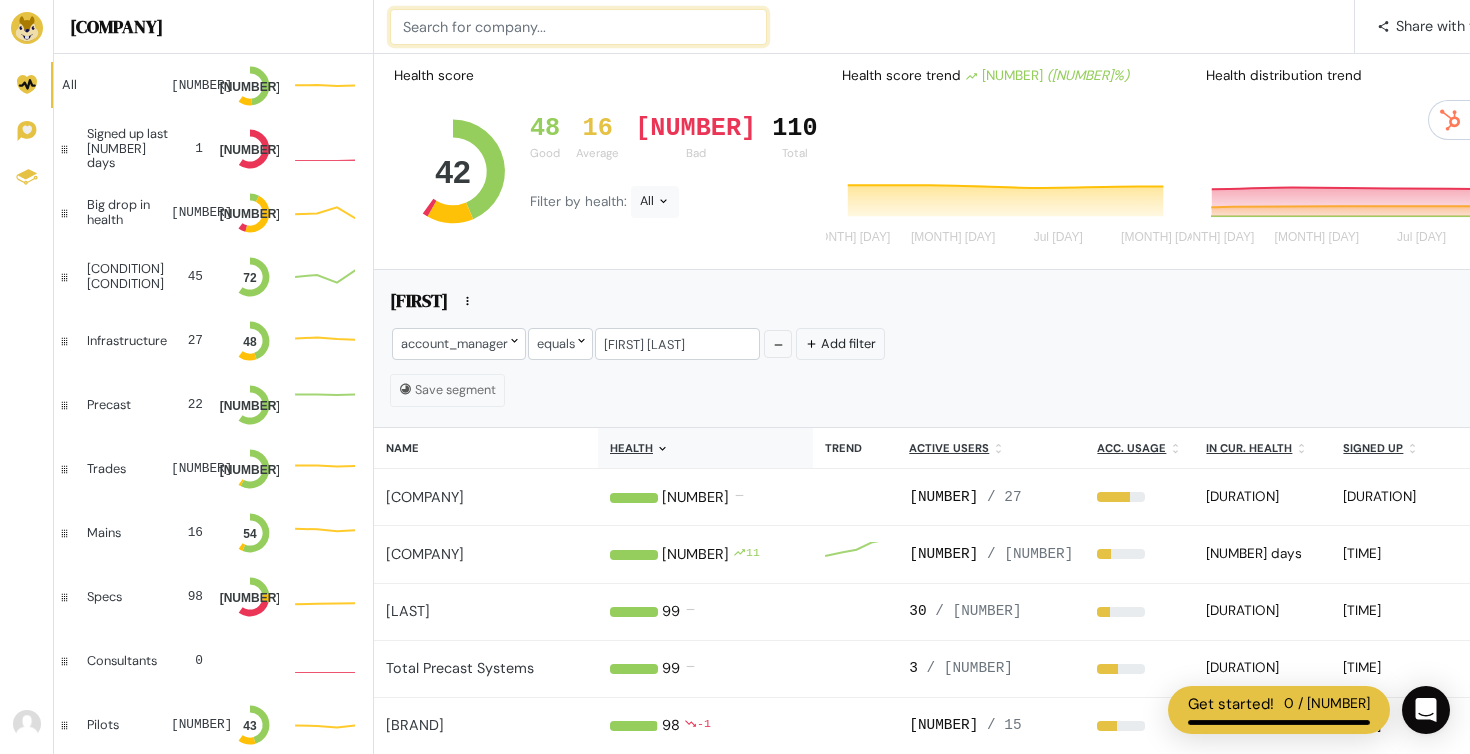 click at bounding box center (578, 27) 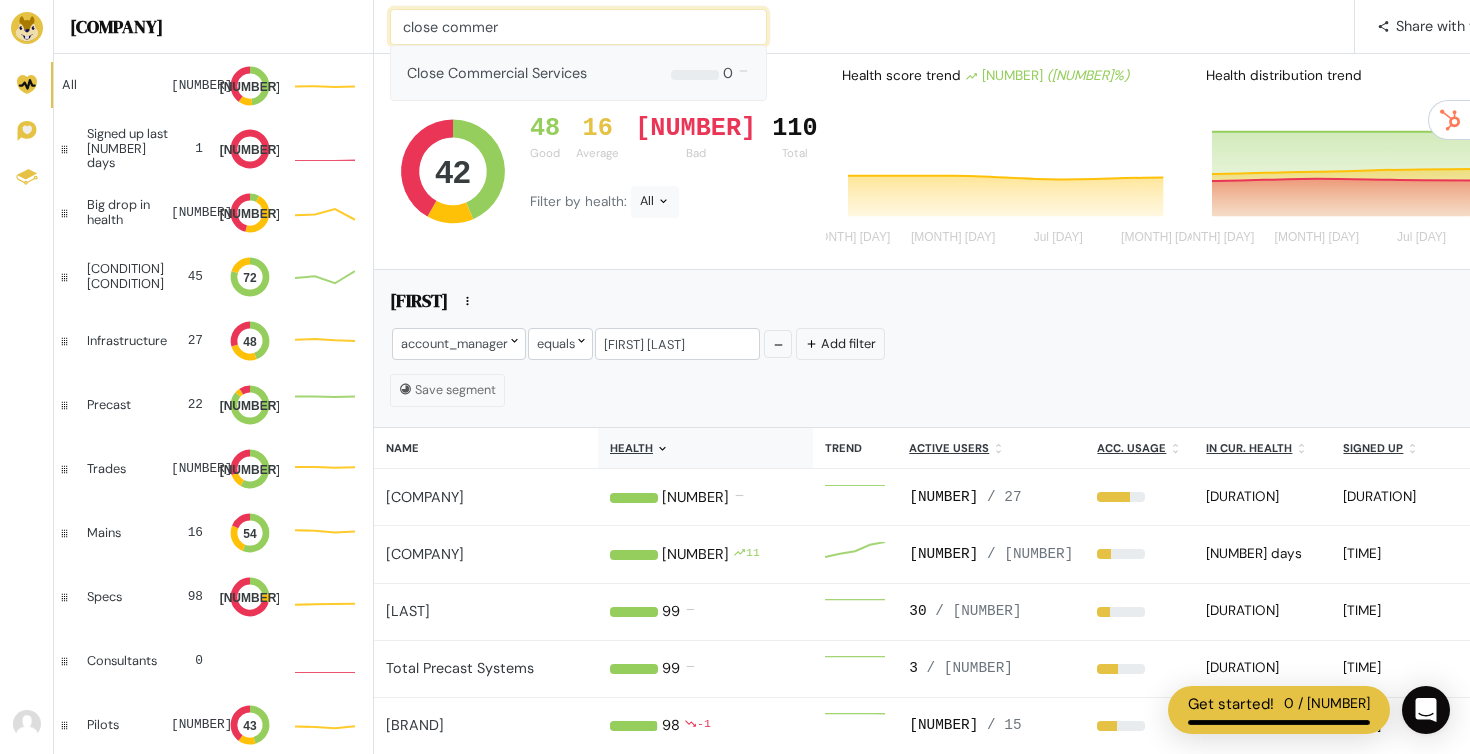 type on "close commer" 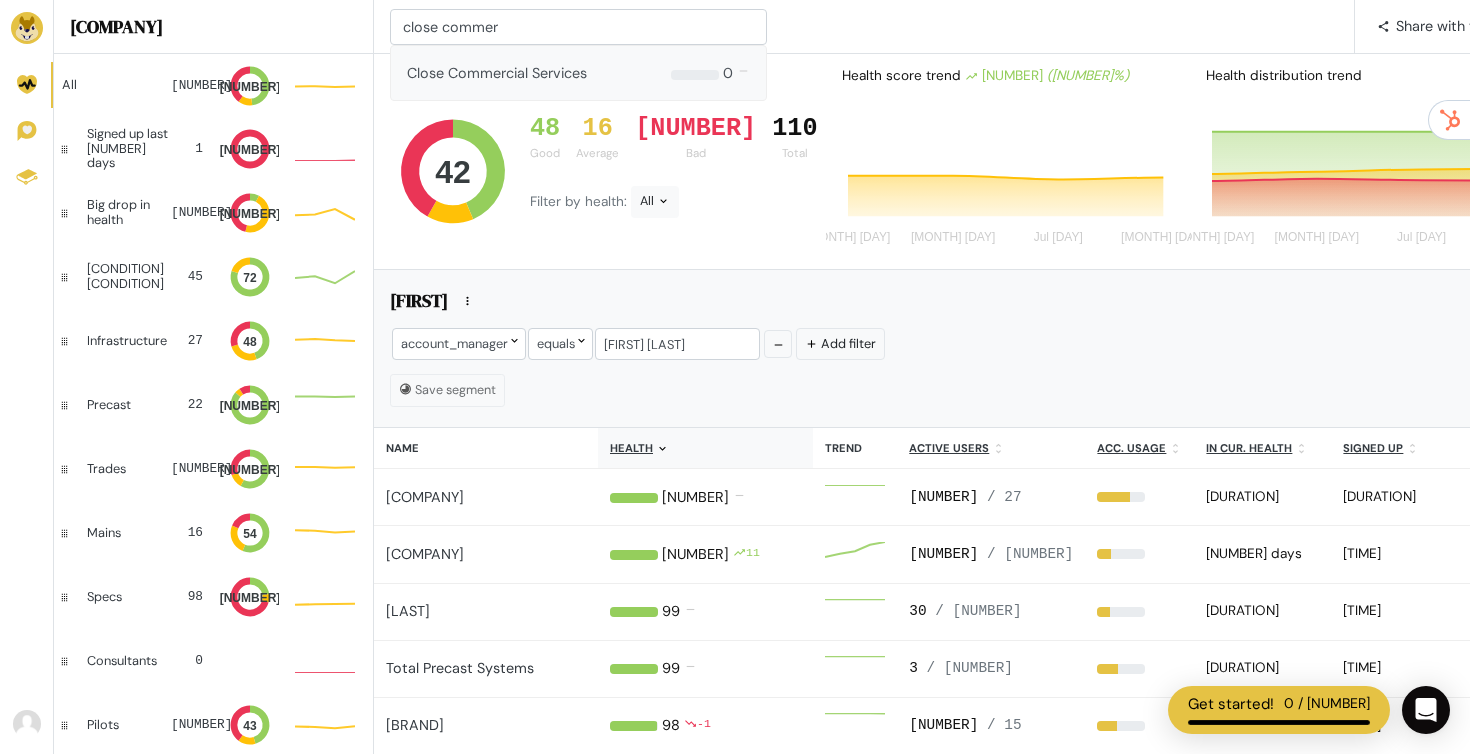 type 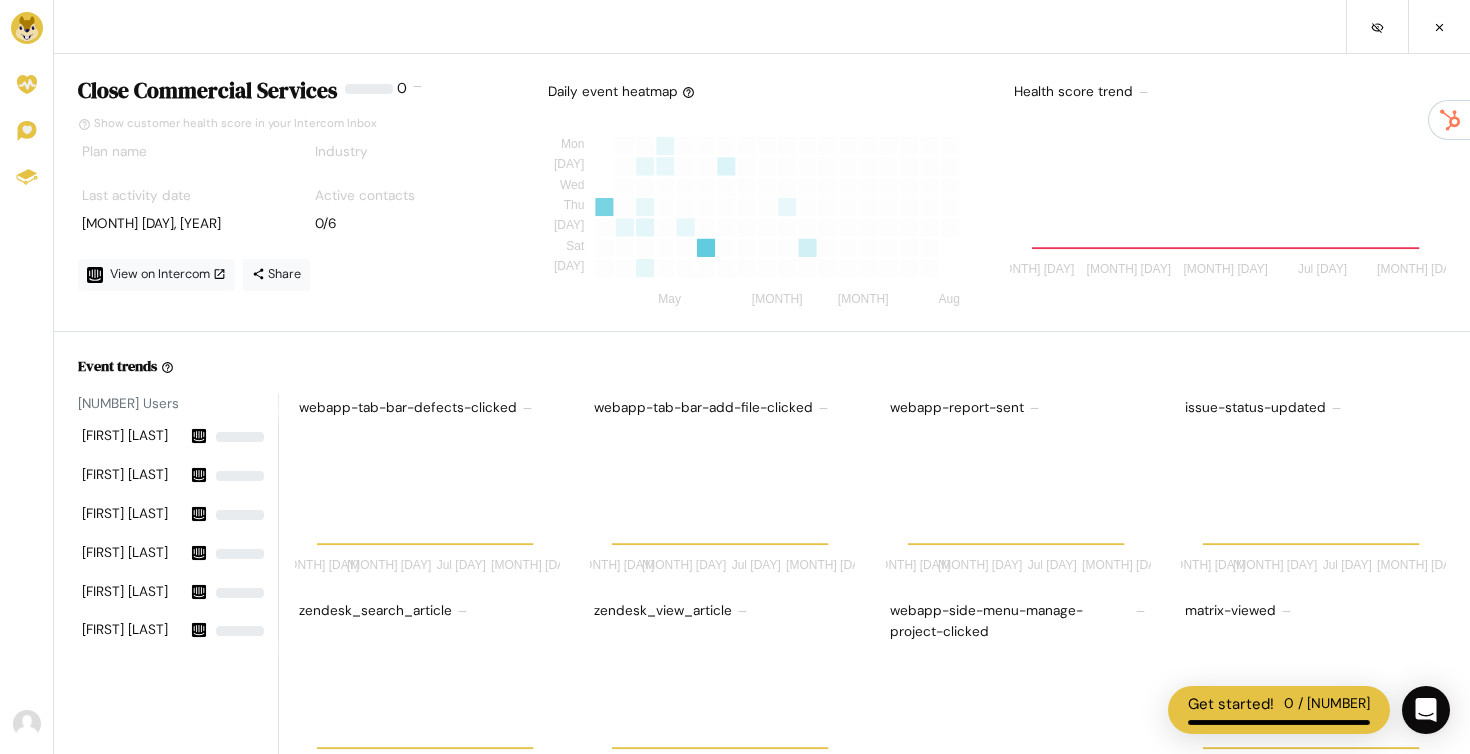 scroll, scrollTop: 1, scrollLeft: 0, axis: vertical 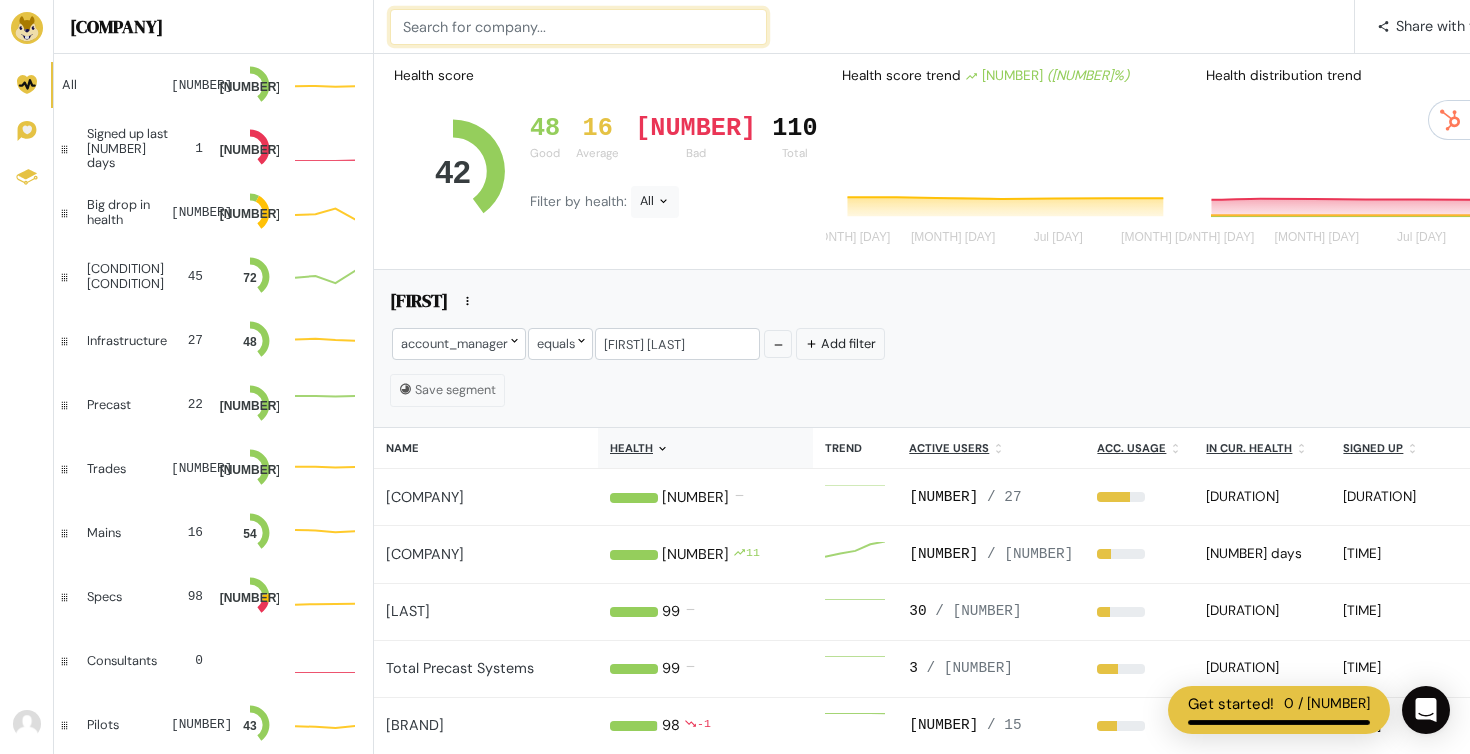 click at bounding box center [578, 27] 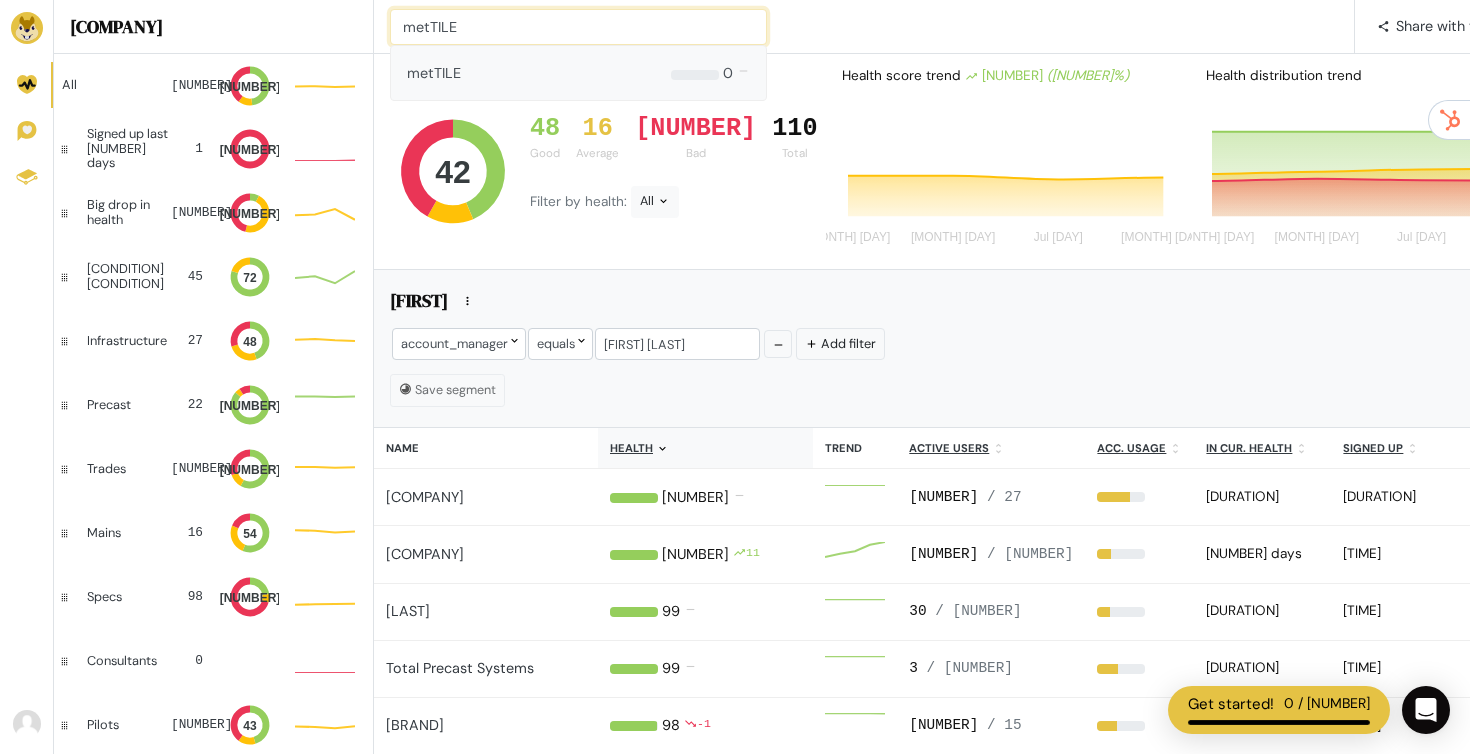 type on "metTILE" 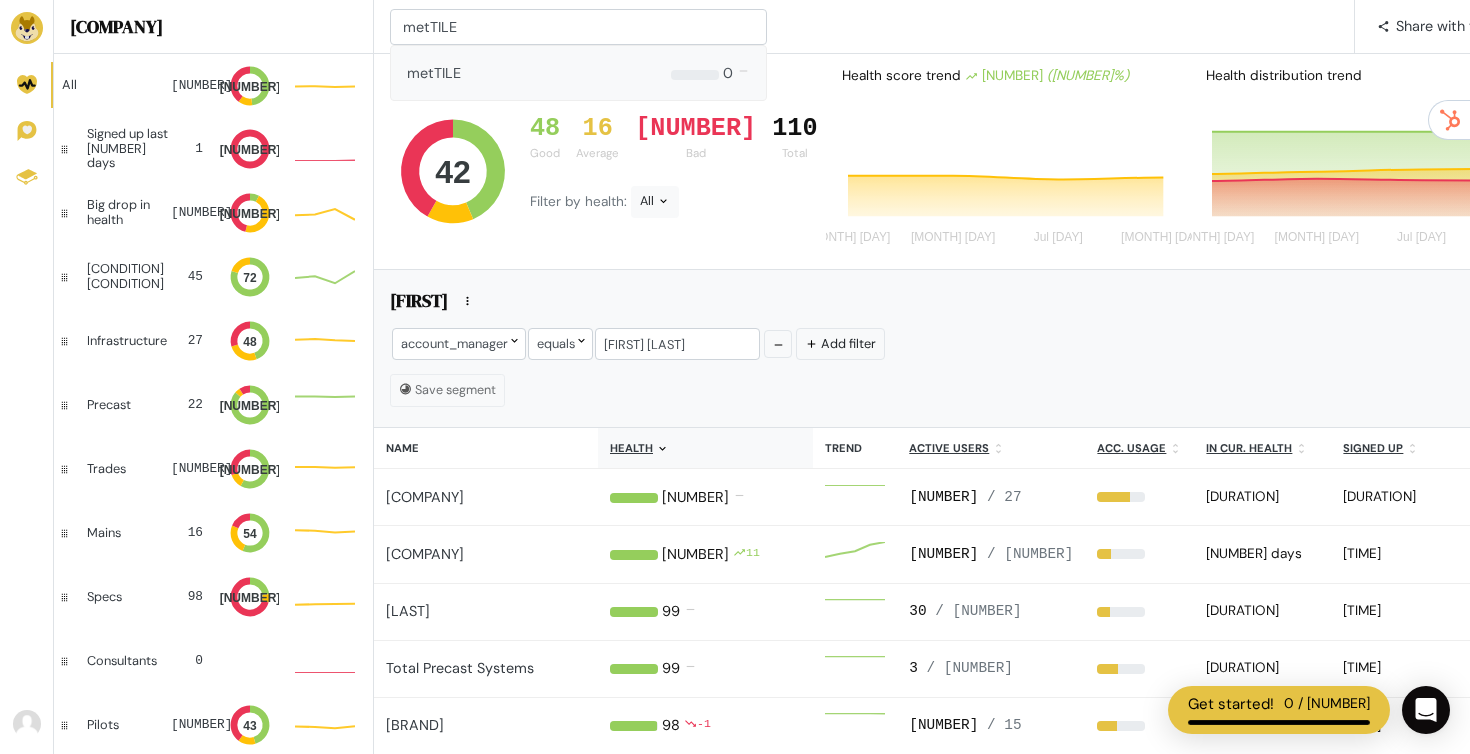 type 